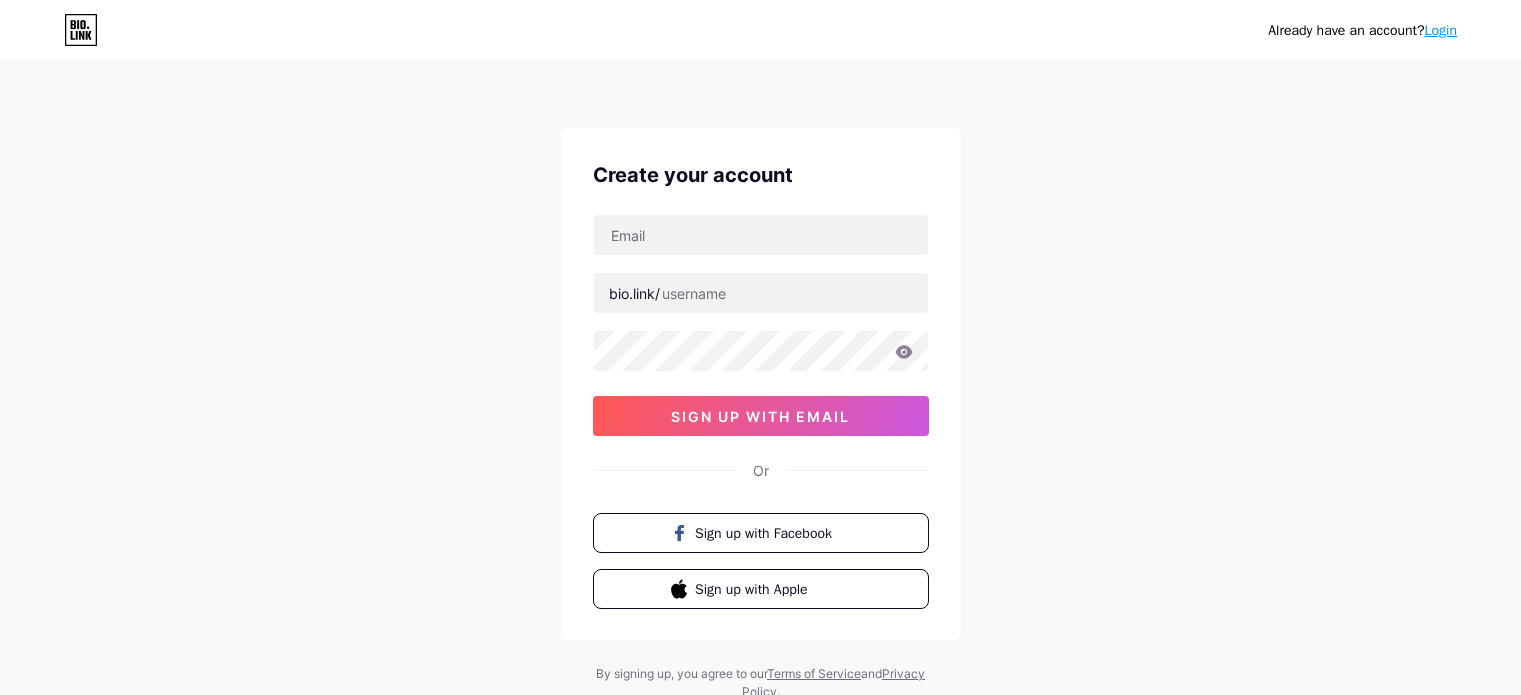 scroll, scrollTop: 0, scrollLeft: 0, axis: both 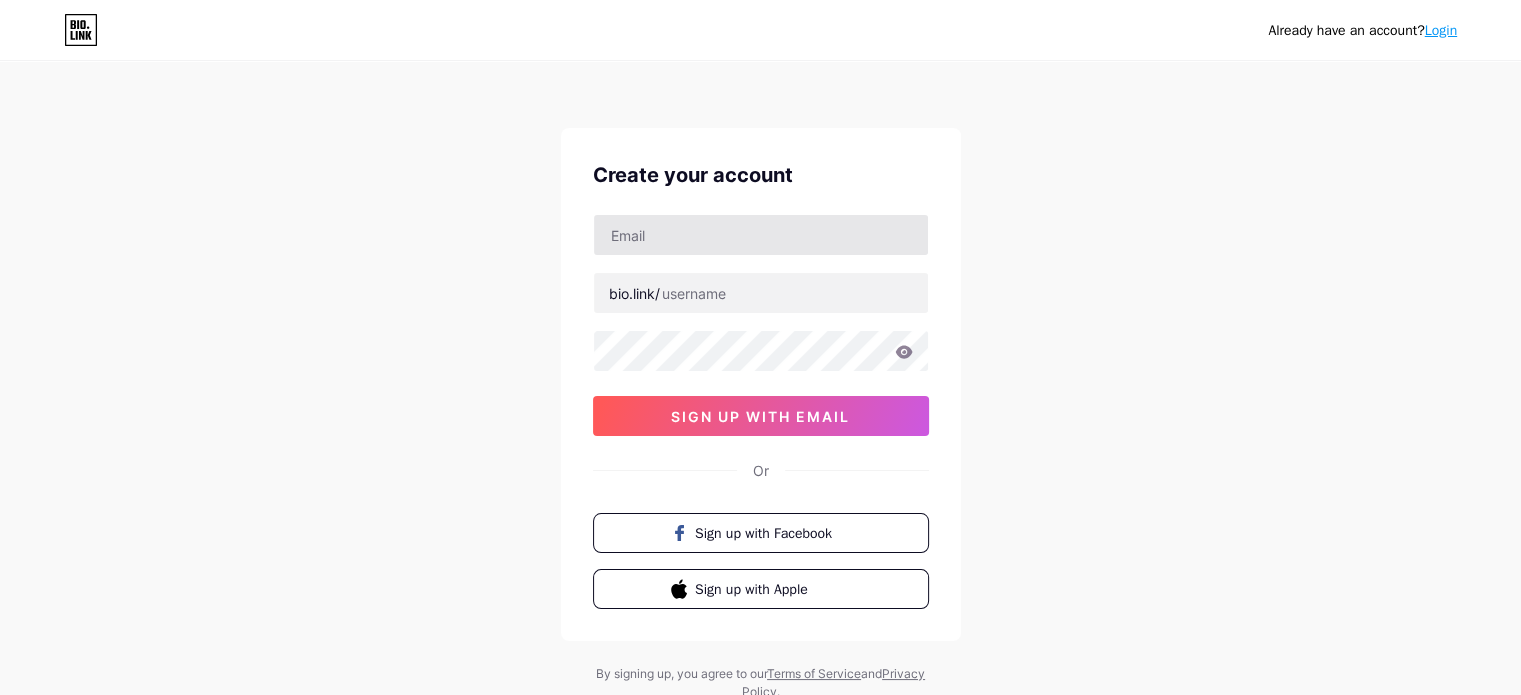 click at bounding box center [761, 235] 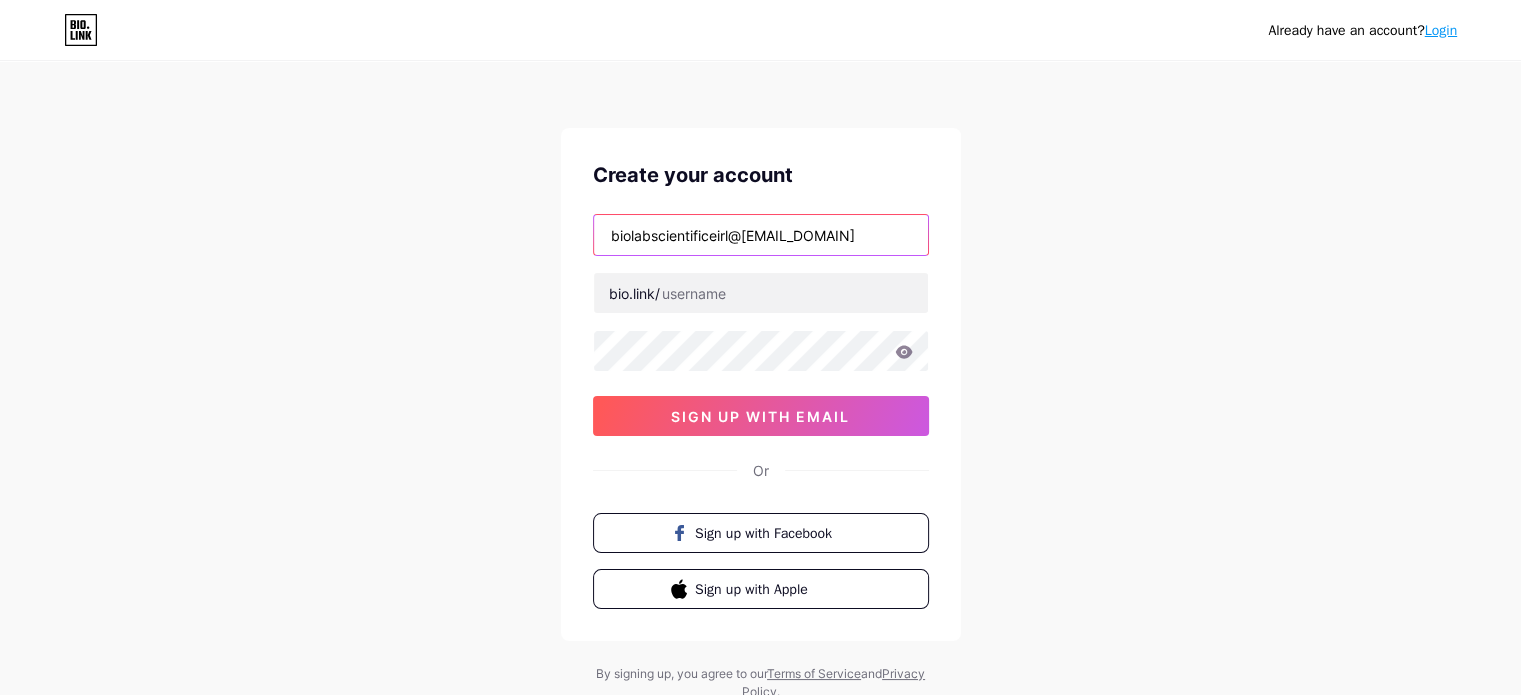 type on "biolabscientificeirl@[EMAIL_DOMAIN]" 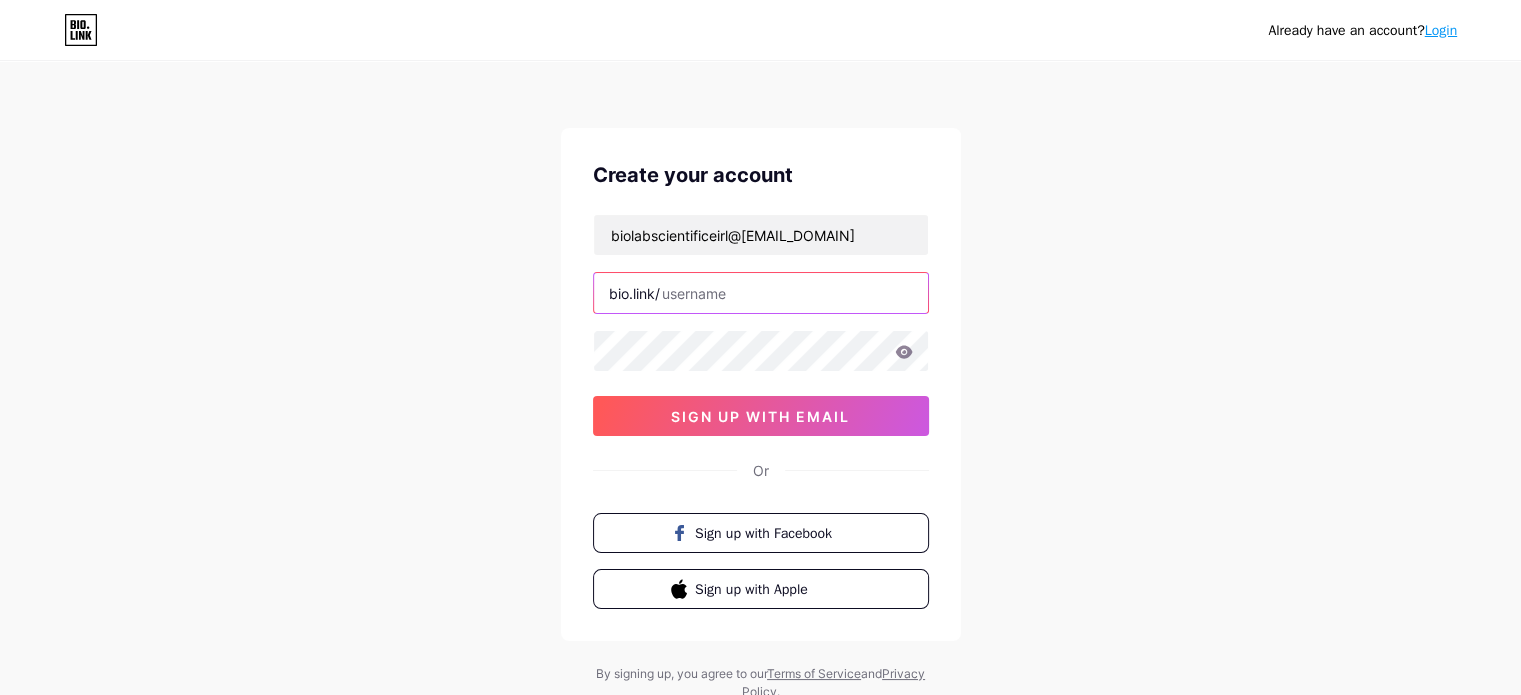 click at bounding box center (761, 293) 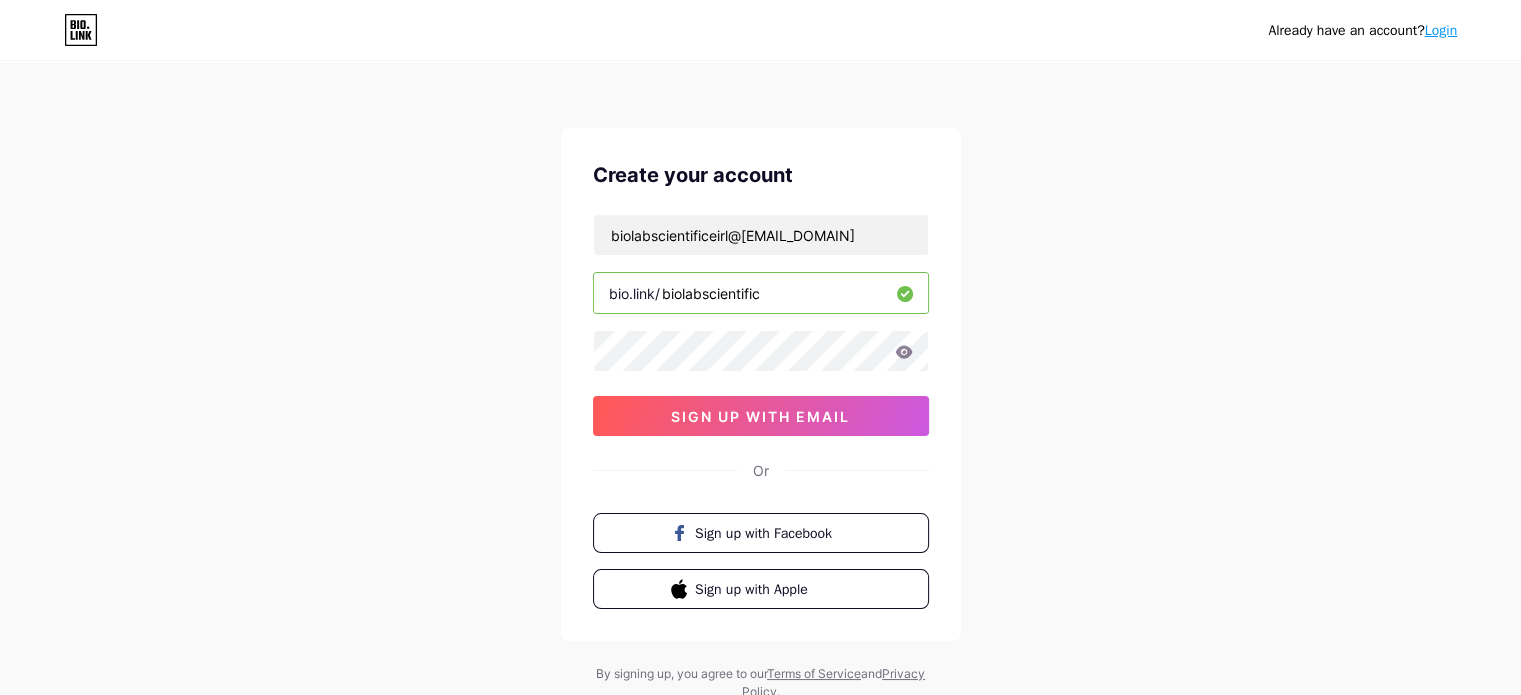 type on "biolabscientific" 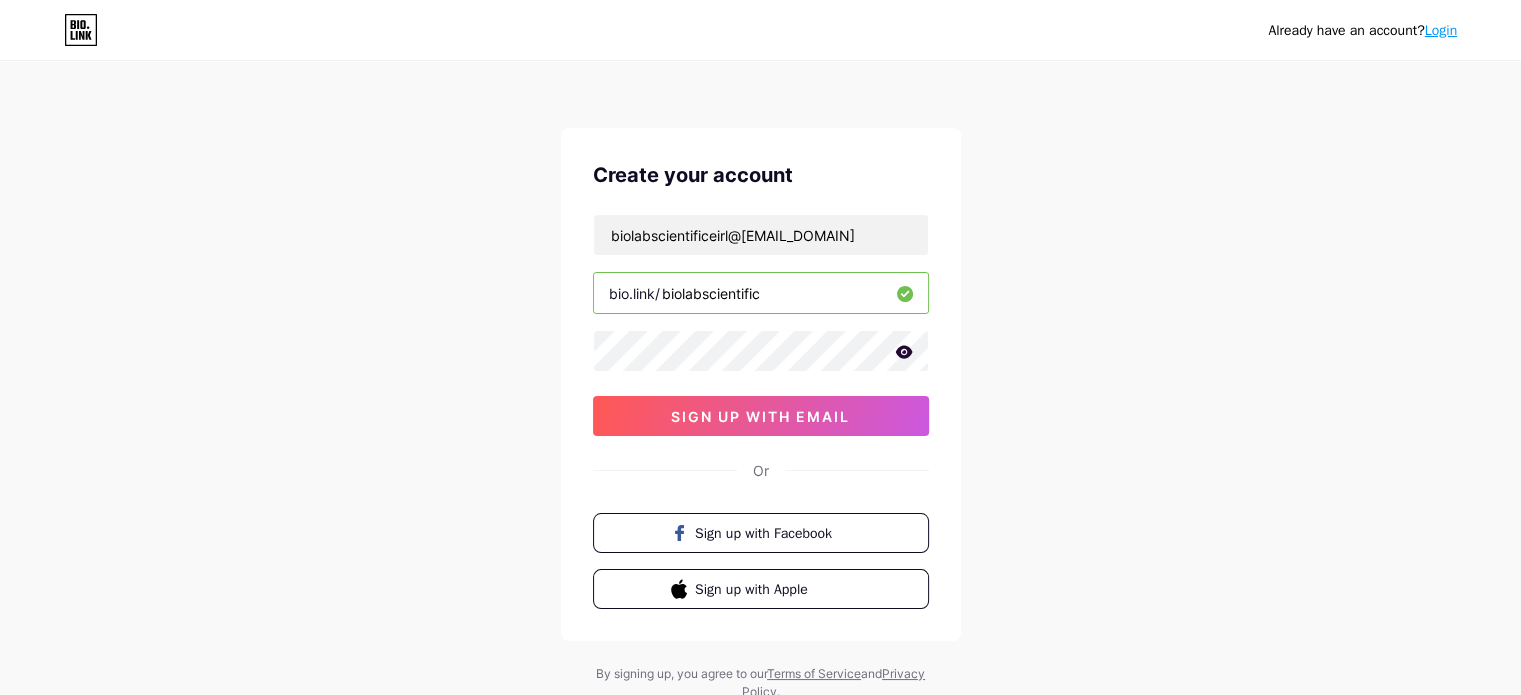 click 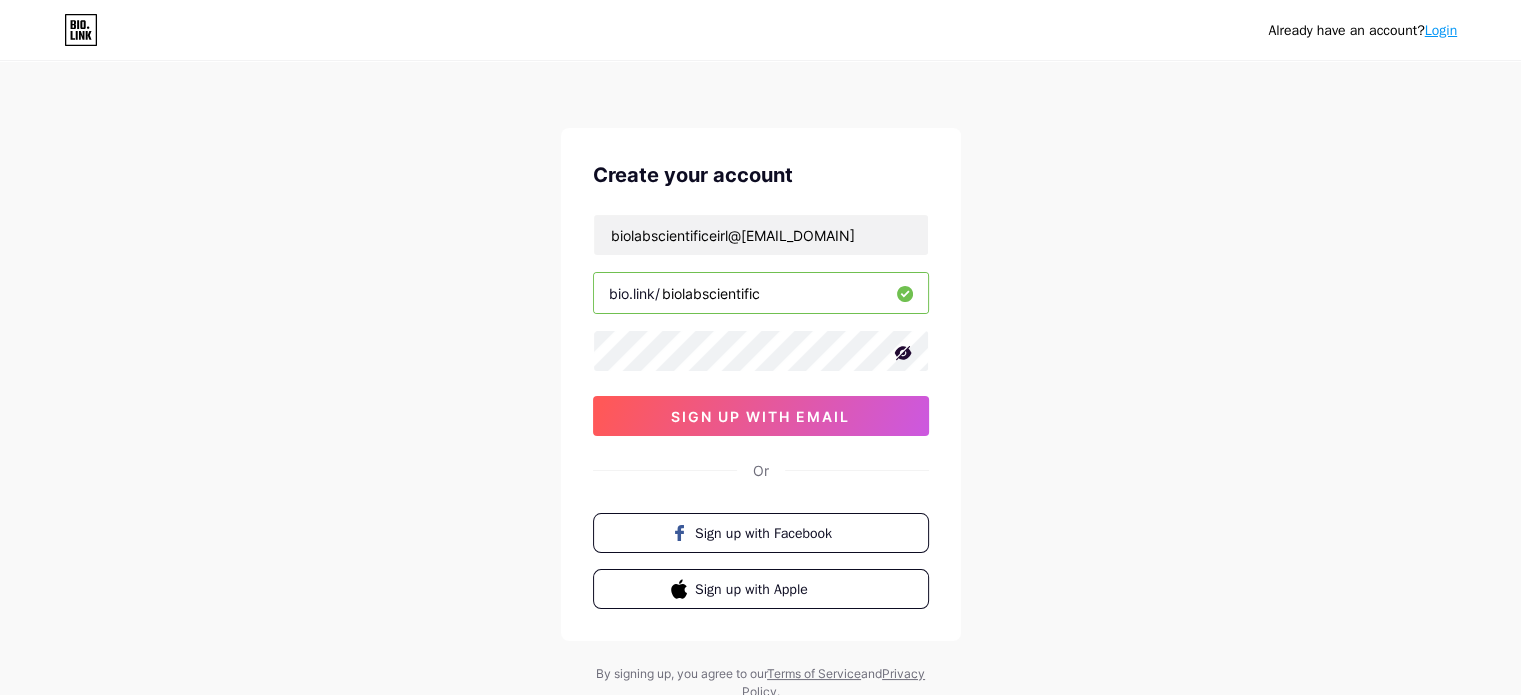 click on "Already have an account?  Login   Create your account     biolabscientificeirl@[EMAIL_DOMAIN]     bio.link/   biolabscientific                     sign up with email         Or       Sign up with Facebook
Sign up with Apple
By signing up, you agree to our  Terms of Service  and  Privacy Policy ." at bounding box center (760, 382) 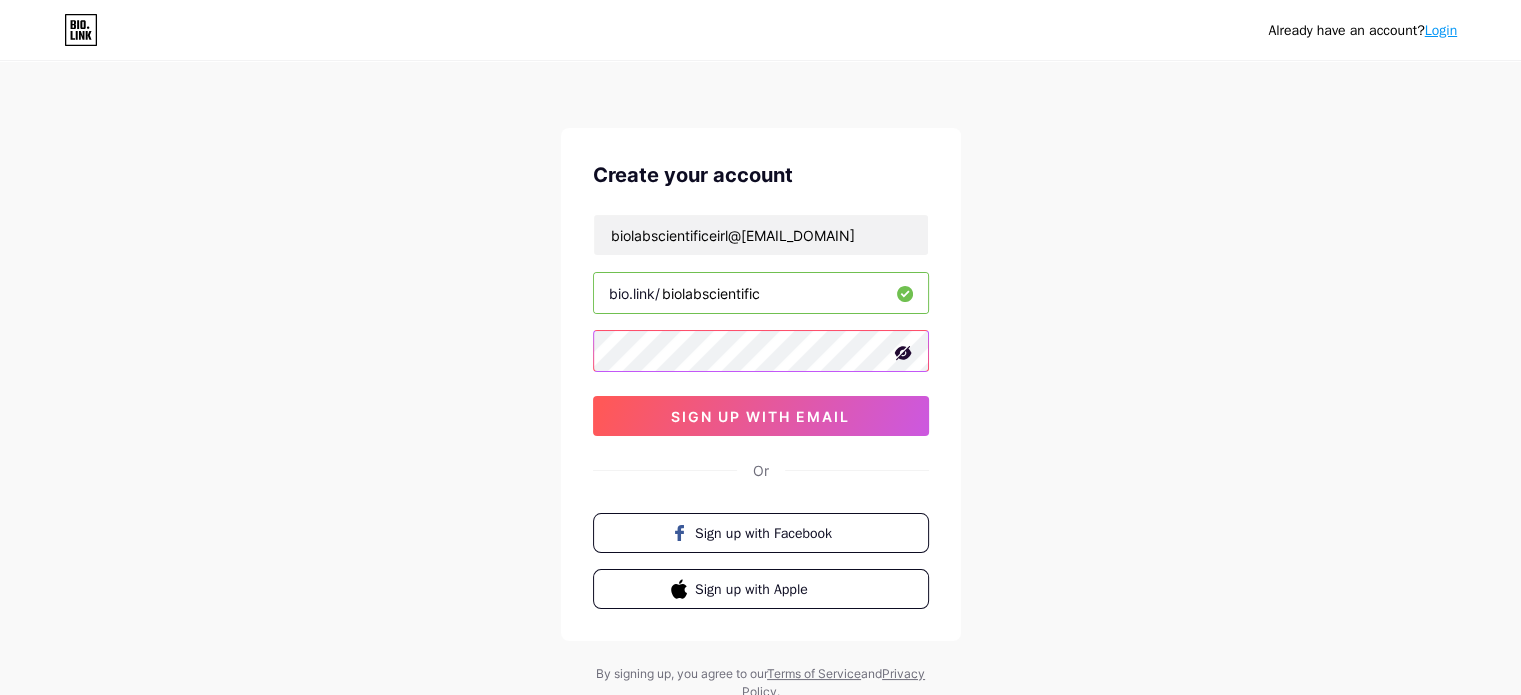 click on "Already have an account?  Login   Create your account     biolabscientificeirl@[EMAIL_DOMAIN]     bio.link/   biolabscientific                     sign up with email         Or       Sign up with Facebook
Sign up with Apple
By signing up, you agree to our  Terms of Service  and  Privacy Policy ." at bounding box center (760, 382) 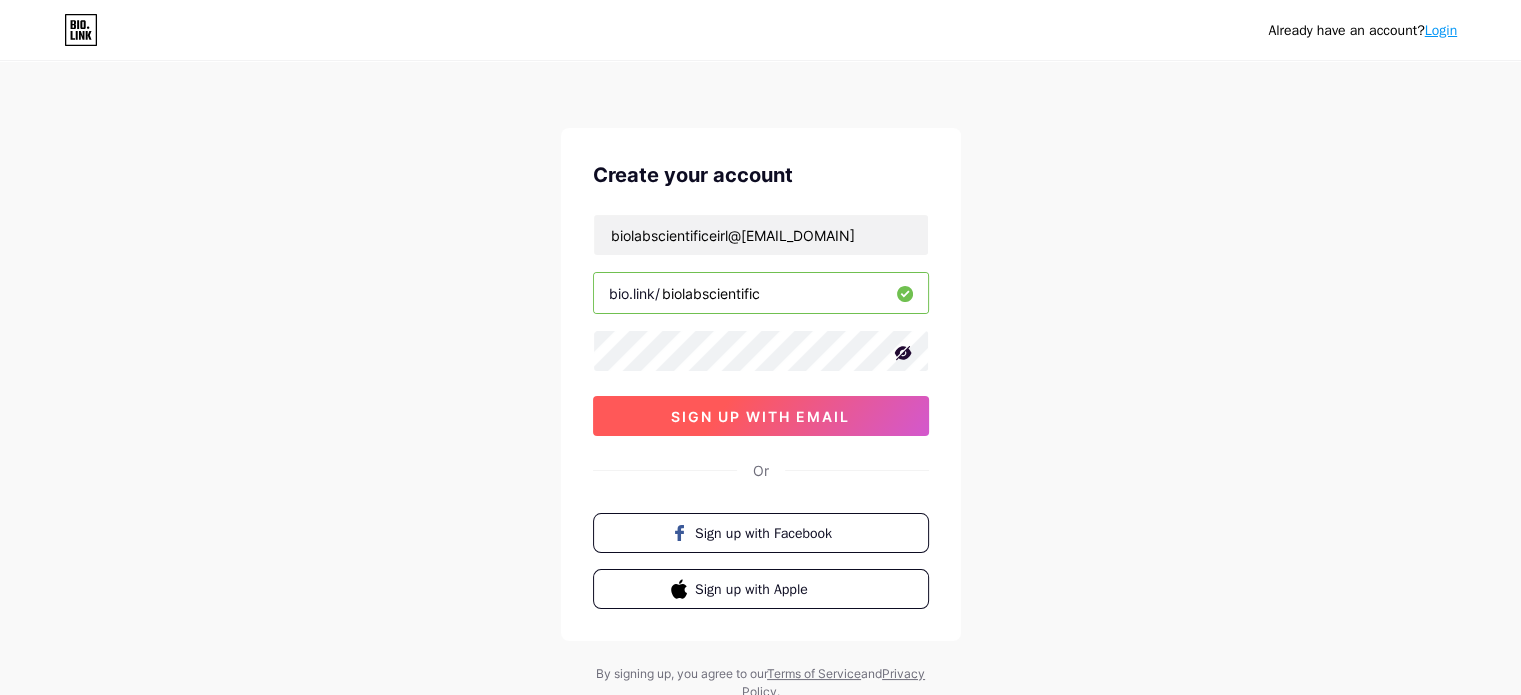 click on "sign up with email" at bounding box center [761, 416] 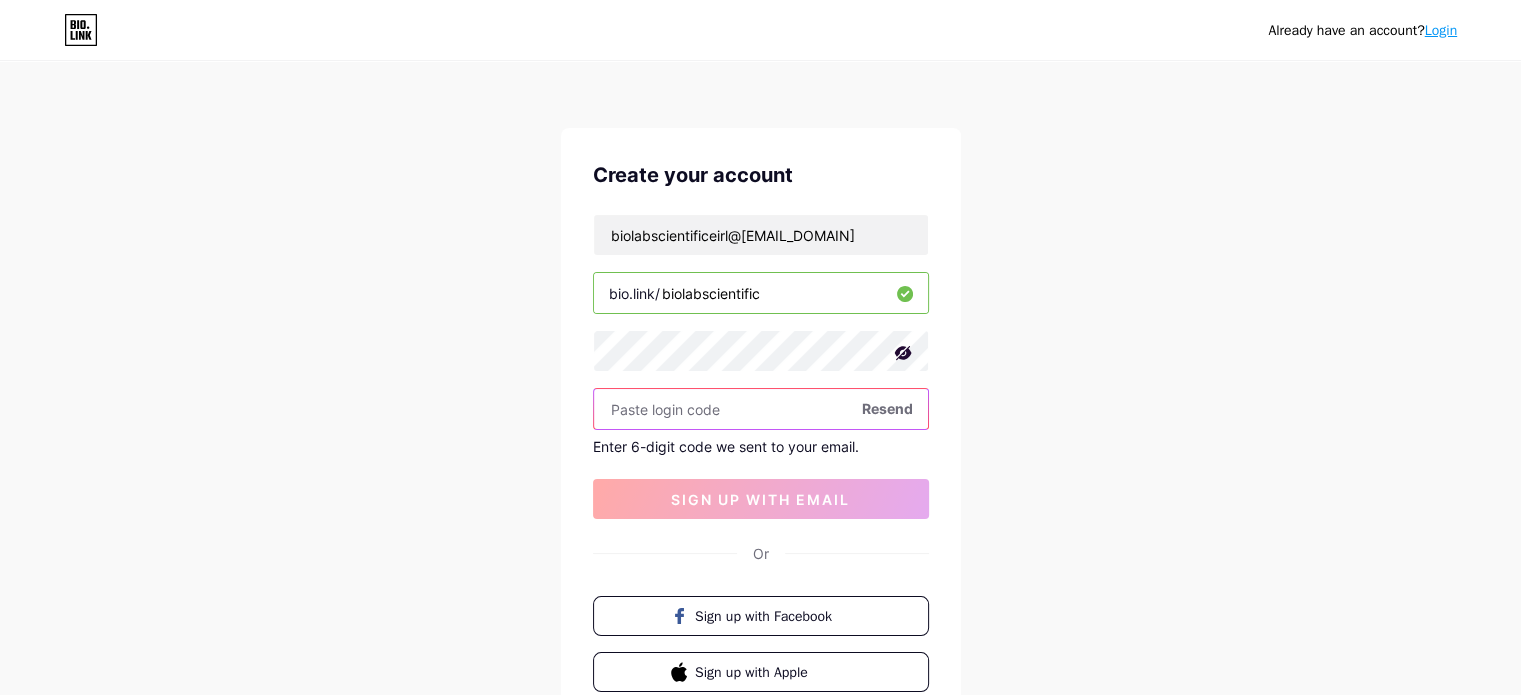 click at bounding box center [761, 409] 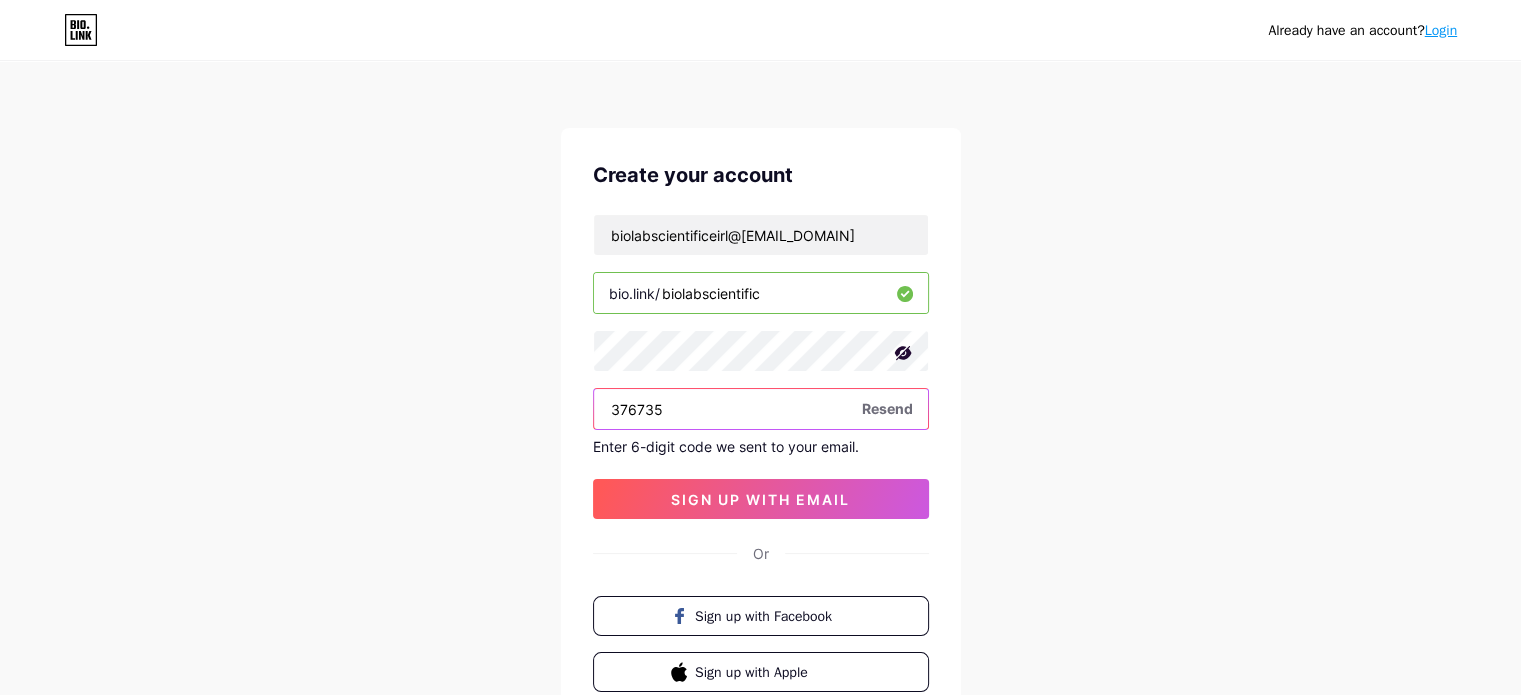 type on "376735" 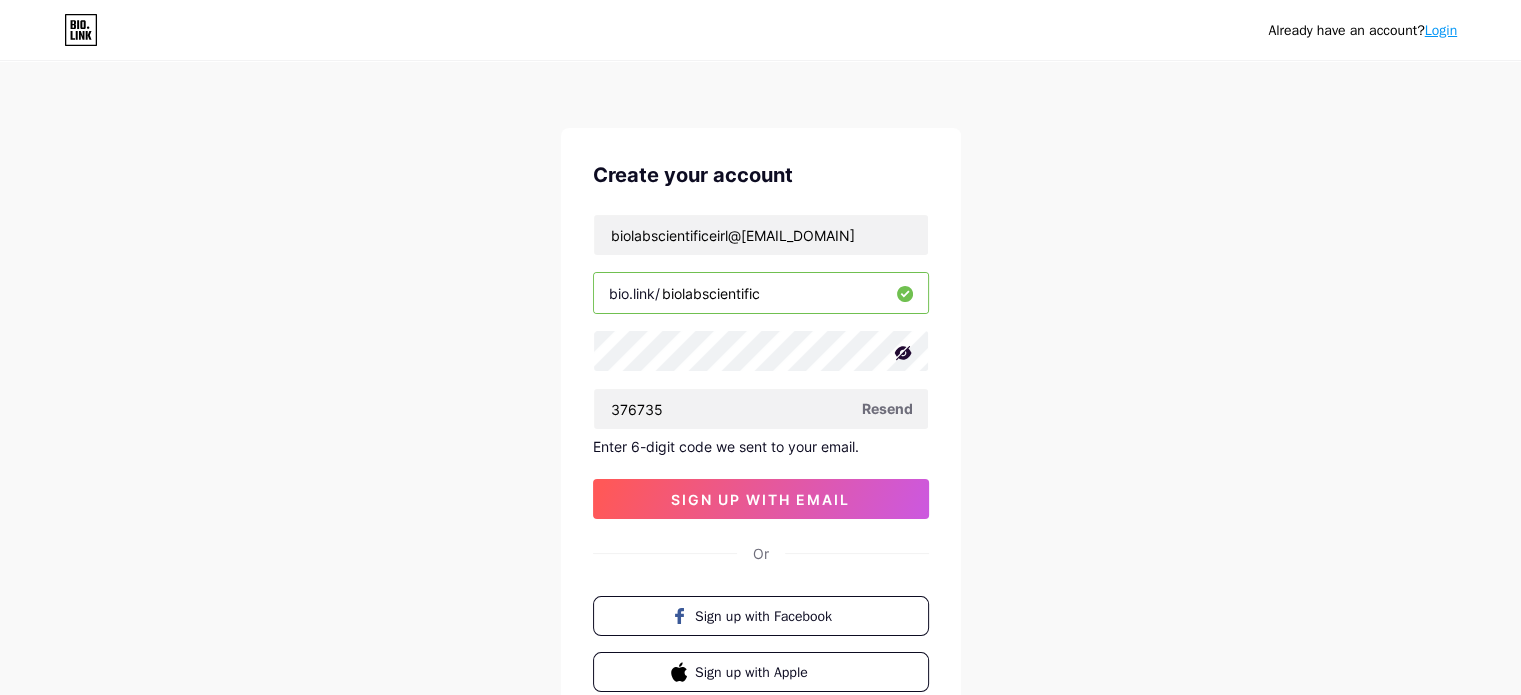 click on "Create your account     biolabscientificeirl@[EMAIL_DOMAIN]               [NUMBER]   Resend     Enter 6-digit code we sent to your email.         sign up with email         Or       Sign up with Facebook
Sign up with Apple" at bounding box center [761, 426] 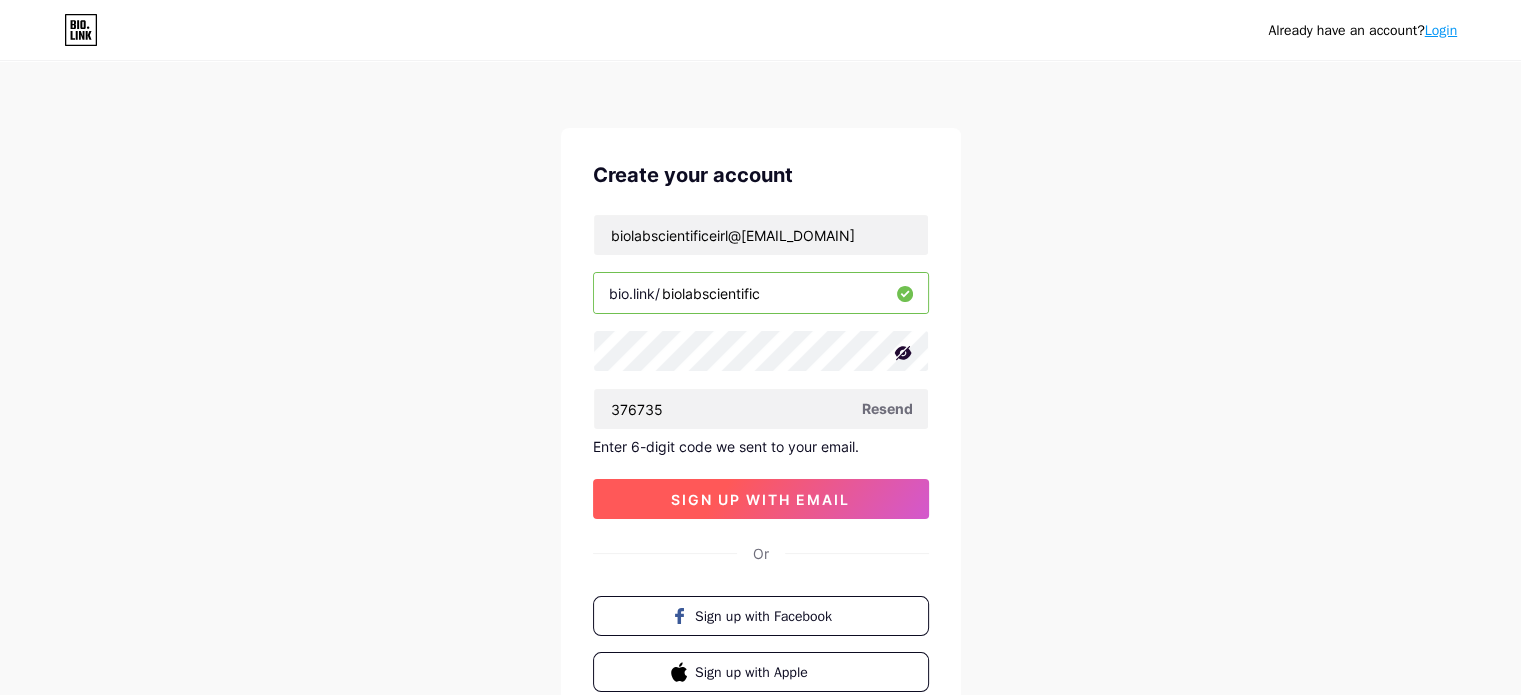 click on "sign up with email" at bounding box center (761, 499) 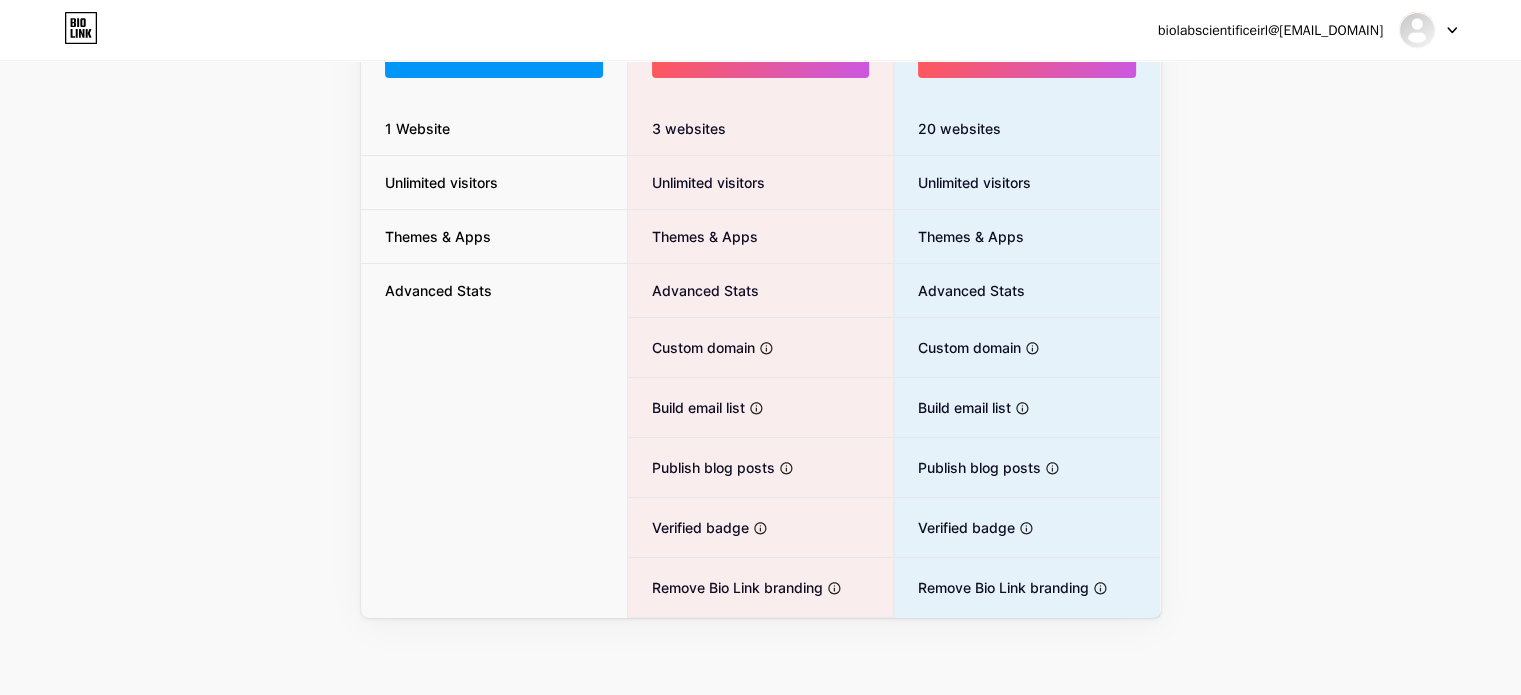 scroll, scrollTop: 0, scrollLeft: 0, axis: both 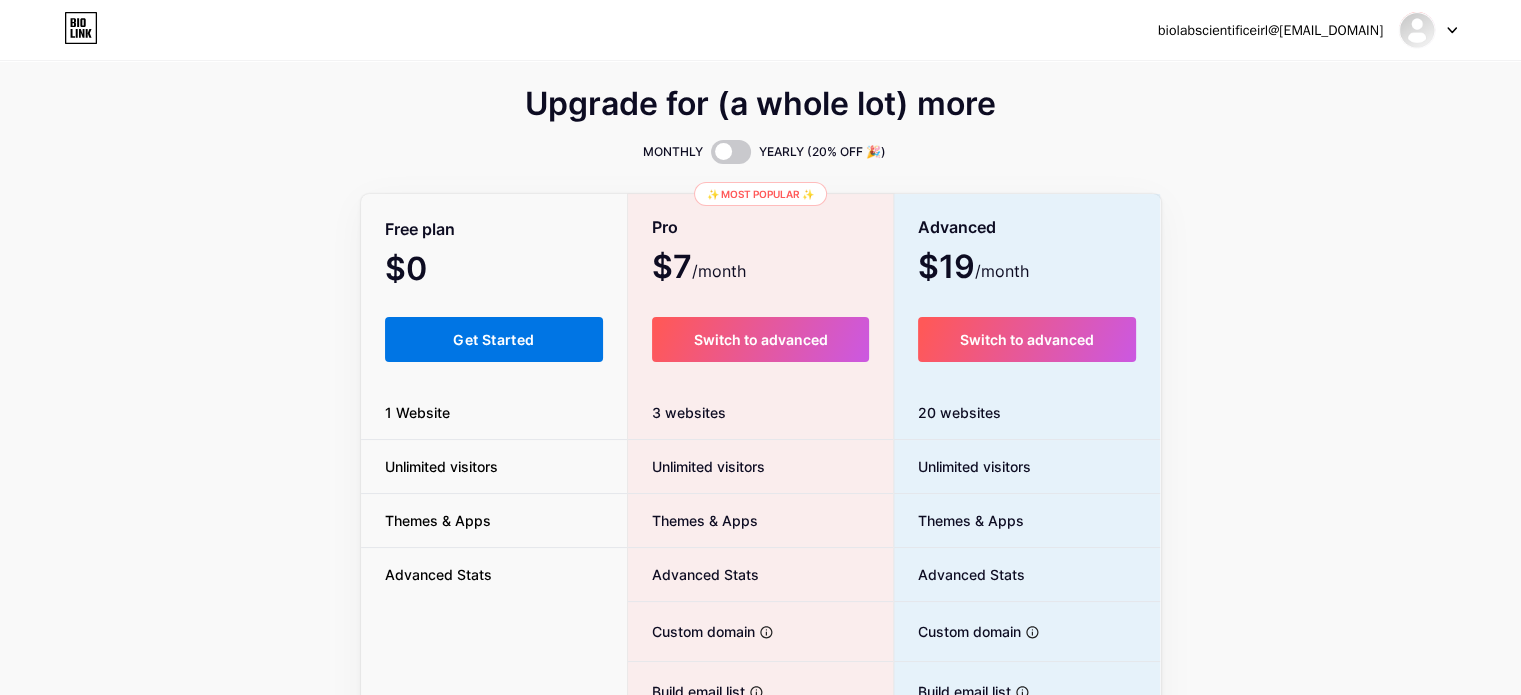 click on "Get Started" at bounding box center [494, 339] 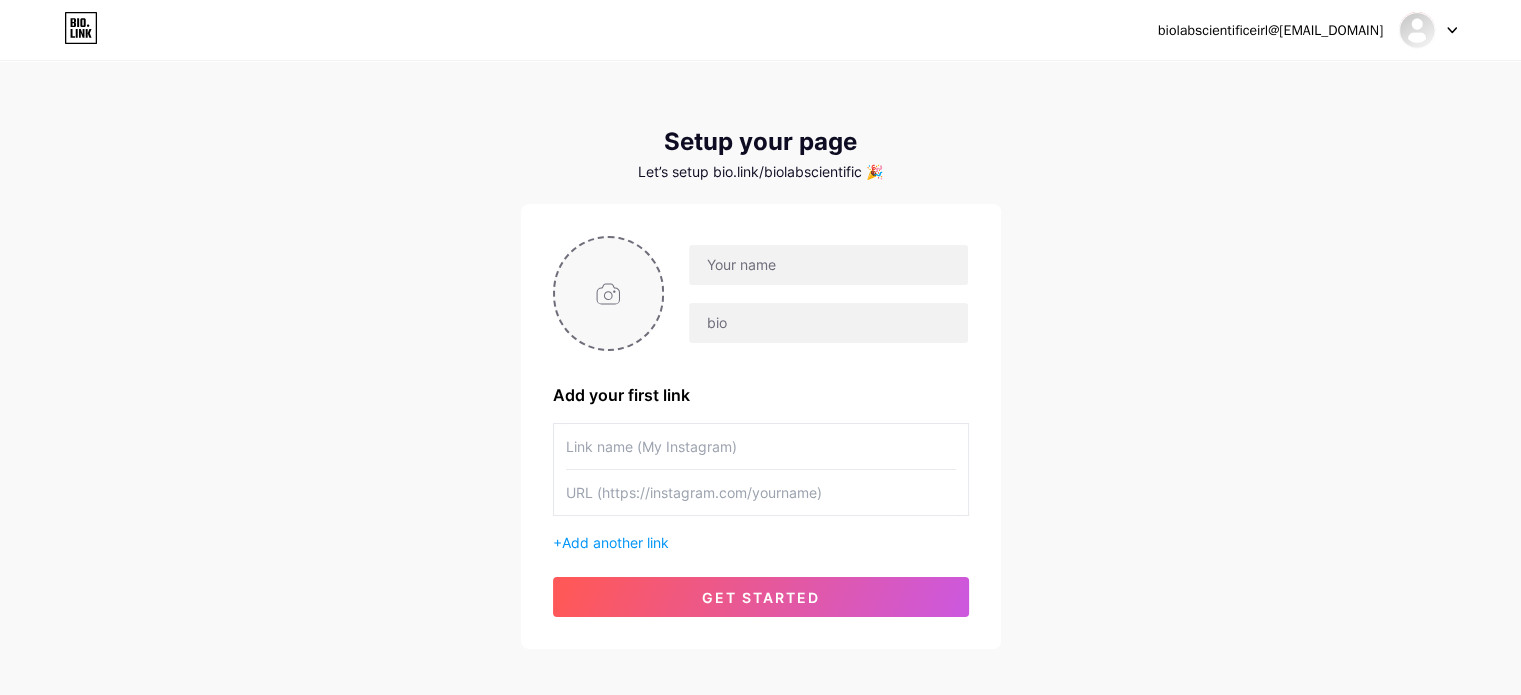 click at bounding box center [609, 293] 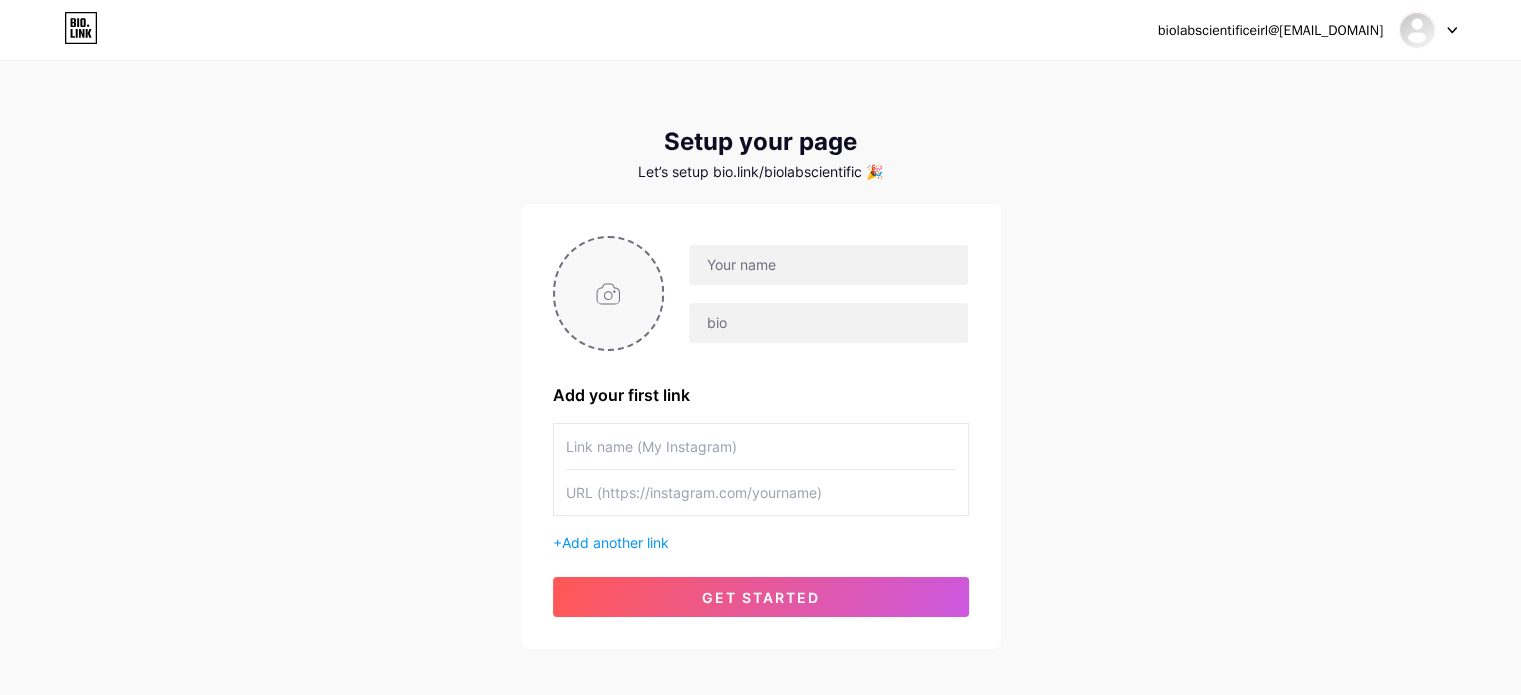 type on "C:\fakepath\Finnpipette Novus pipettes Electronic pipetting made easy.png" 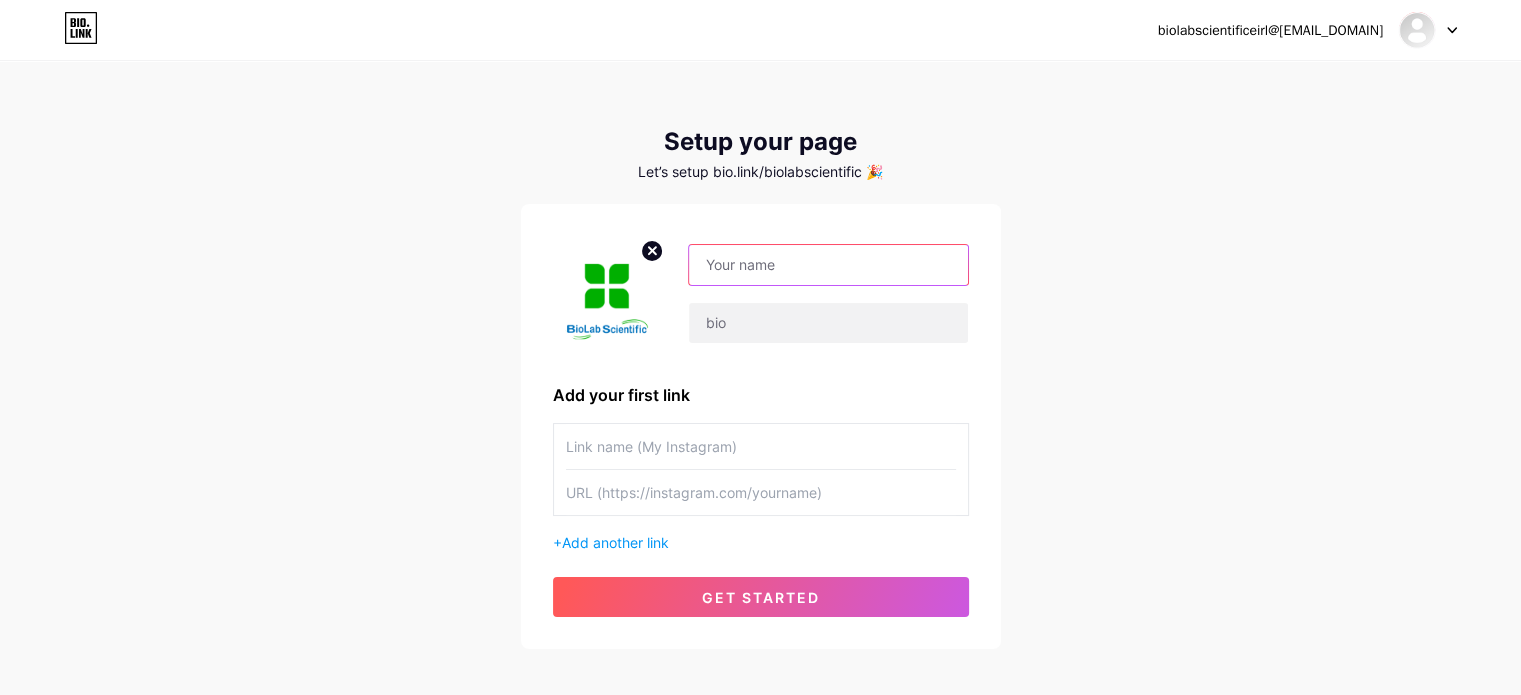 click at bounding box center (828, 265) 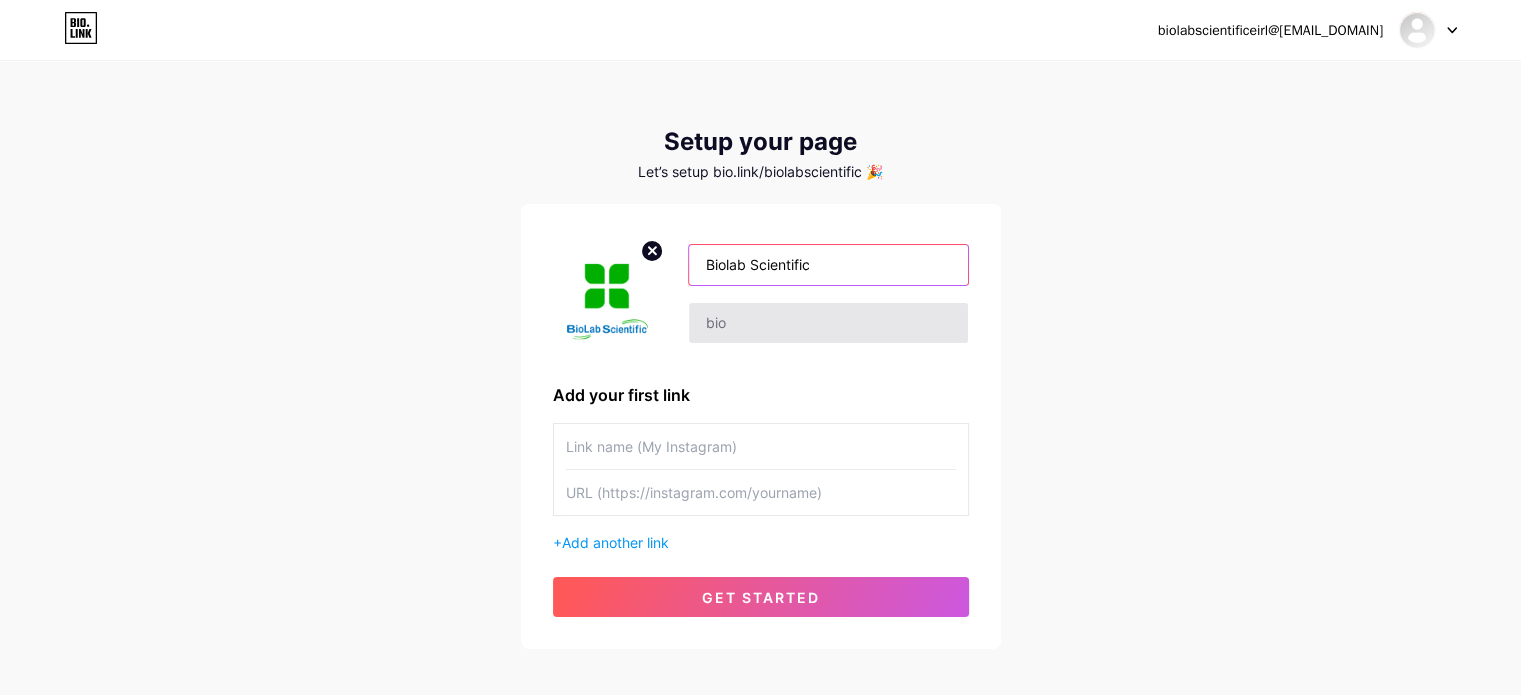 type on "Biolab Scientific" 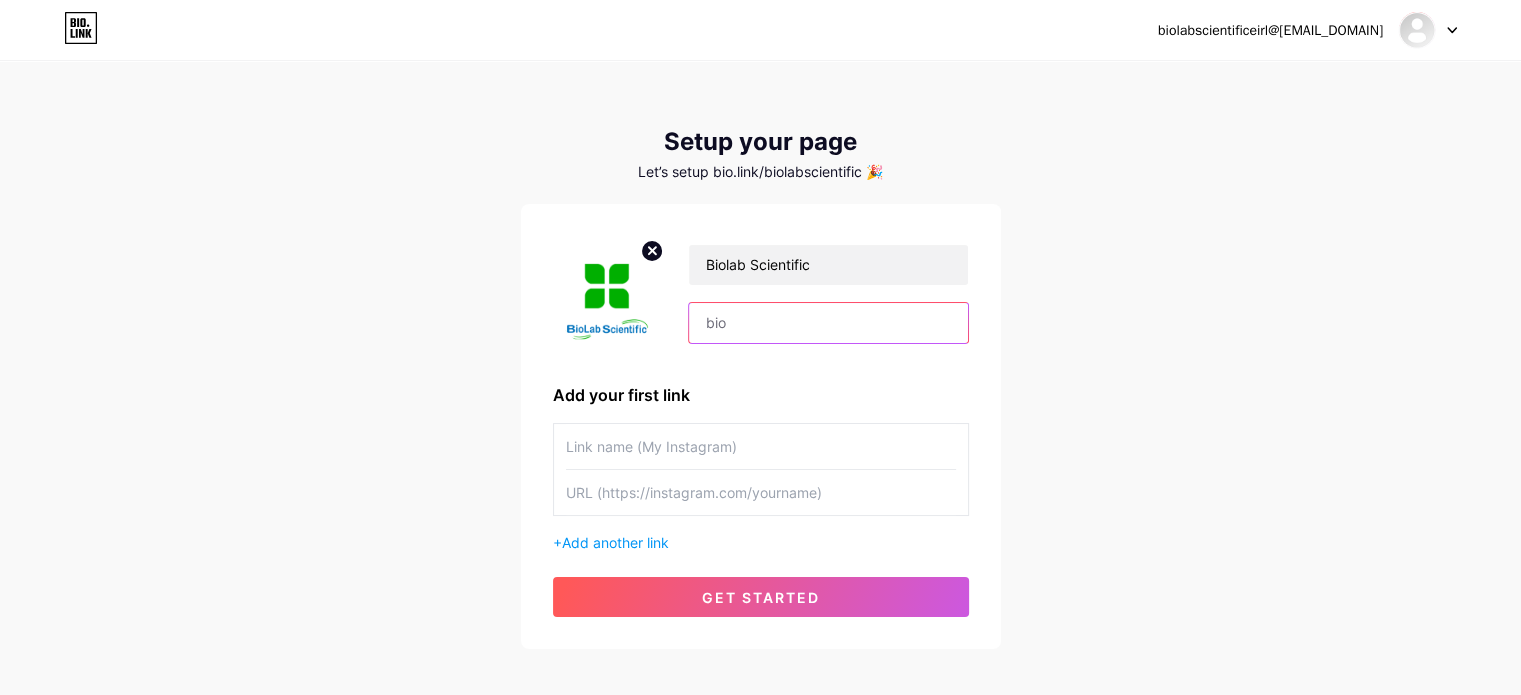 click at bounding box center [828, 323] 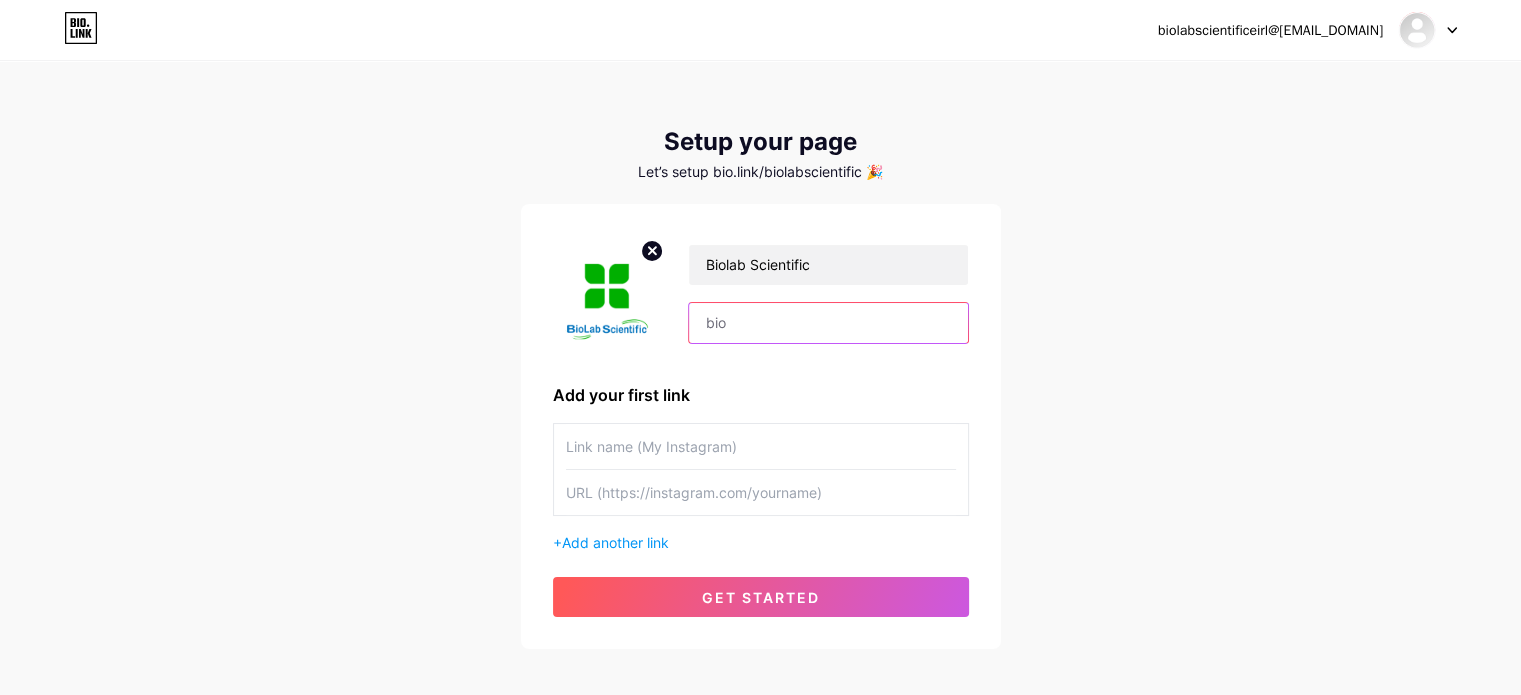 drag, startPoint x: 844, startPoint y: 309, endPoint x: 818, endPoint y: 323, distance: 29.529646 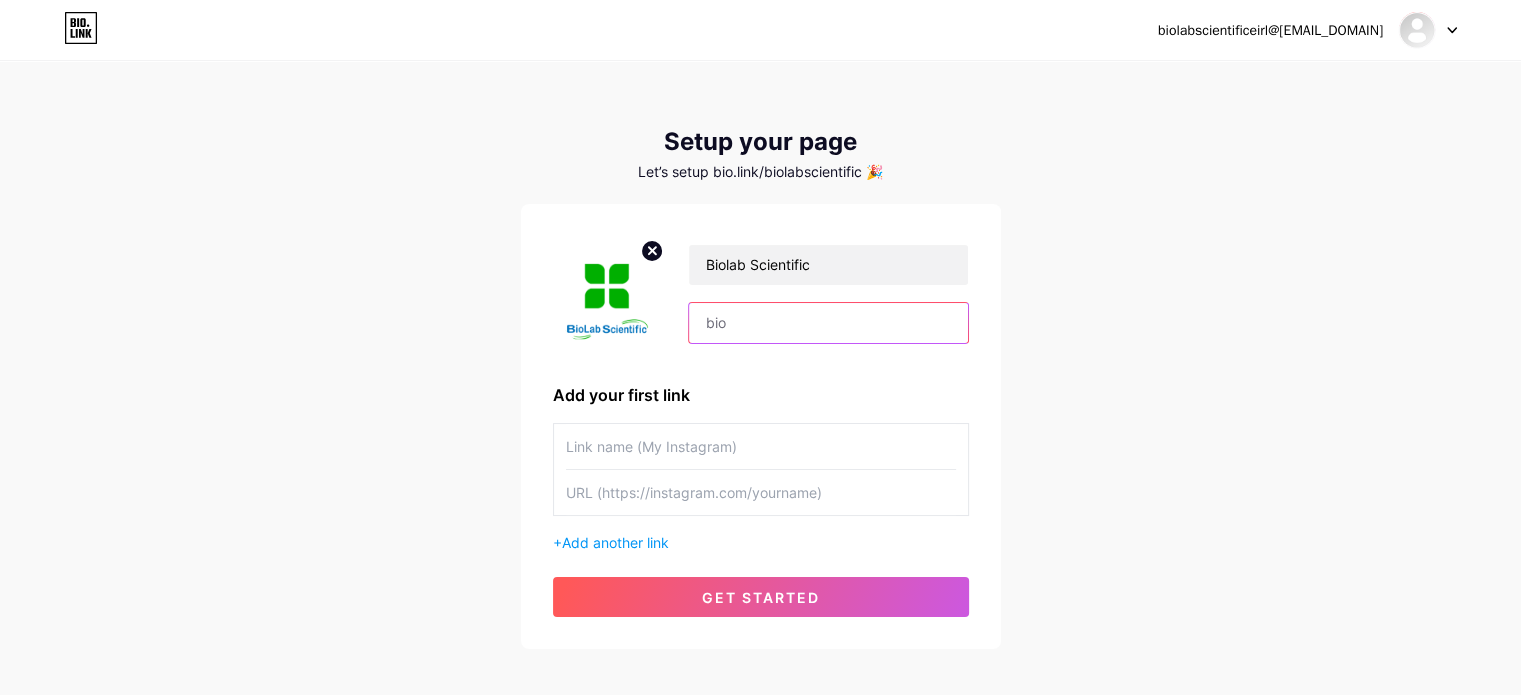 paste on "Empresa especializada en venta de Equipos, Insumos y Consumibles de Laboratorio de Biología Molecular" 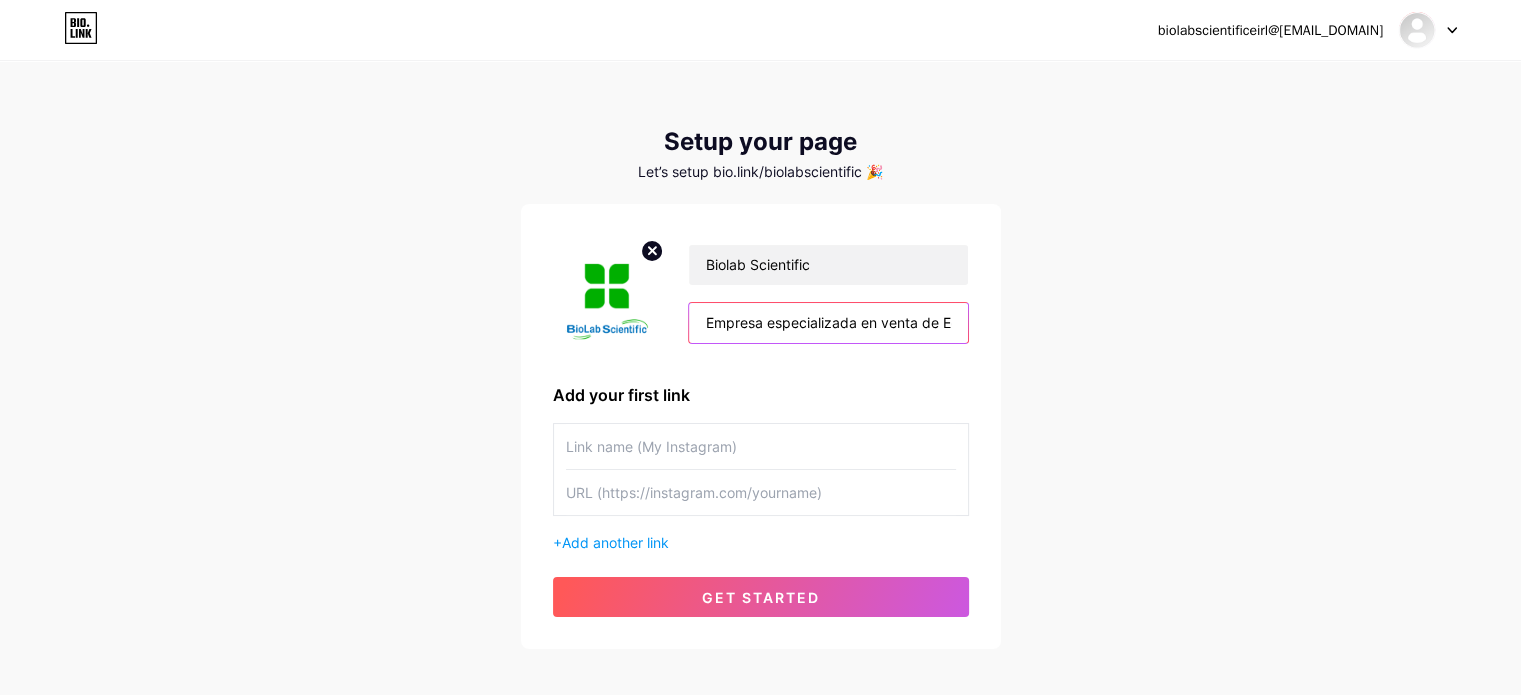 scroll, scrollTop: 0, scrollLeft: 455, axis: horizontal 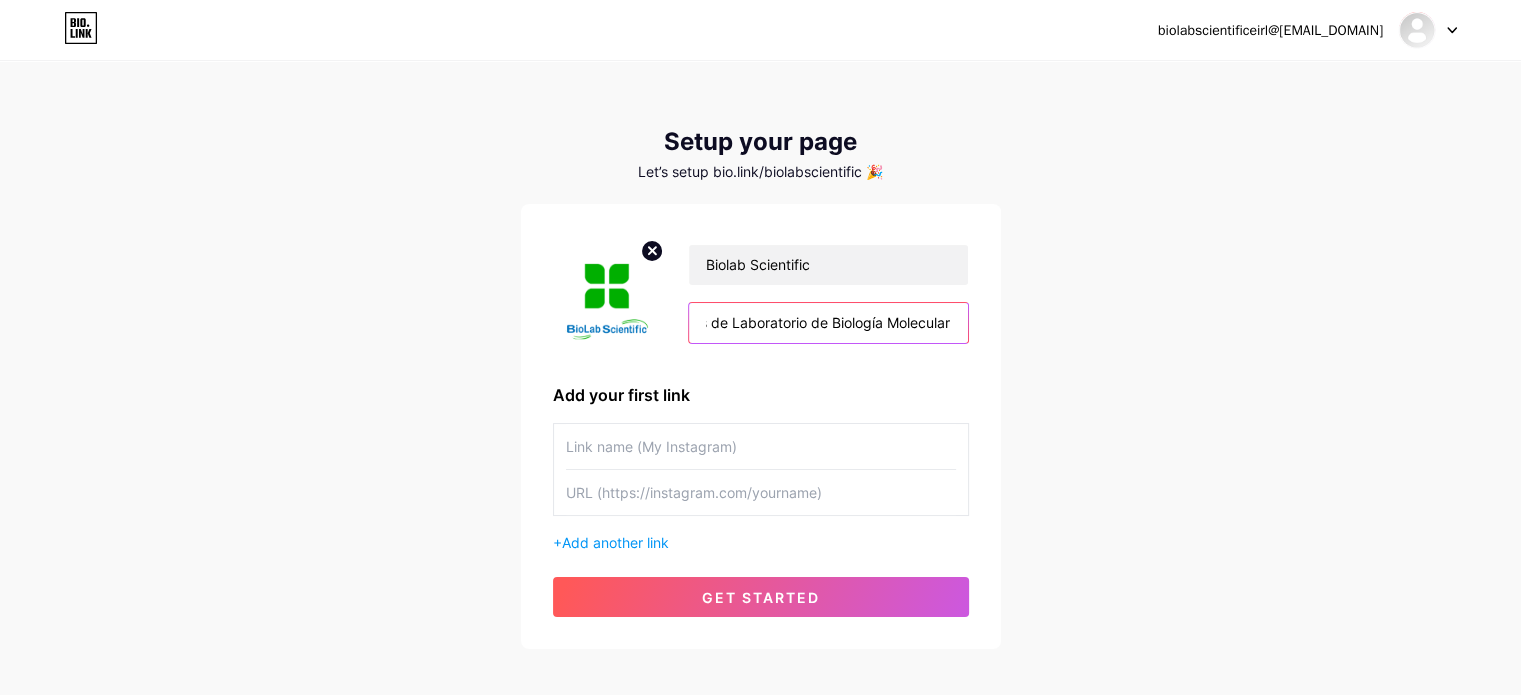 type on "Empresa especializada en venta de Equipos, Insumos y Consumibles de Laboratorio de Biología Molecular" 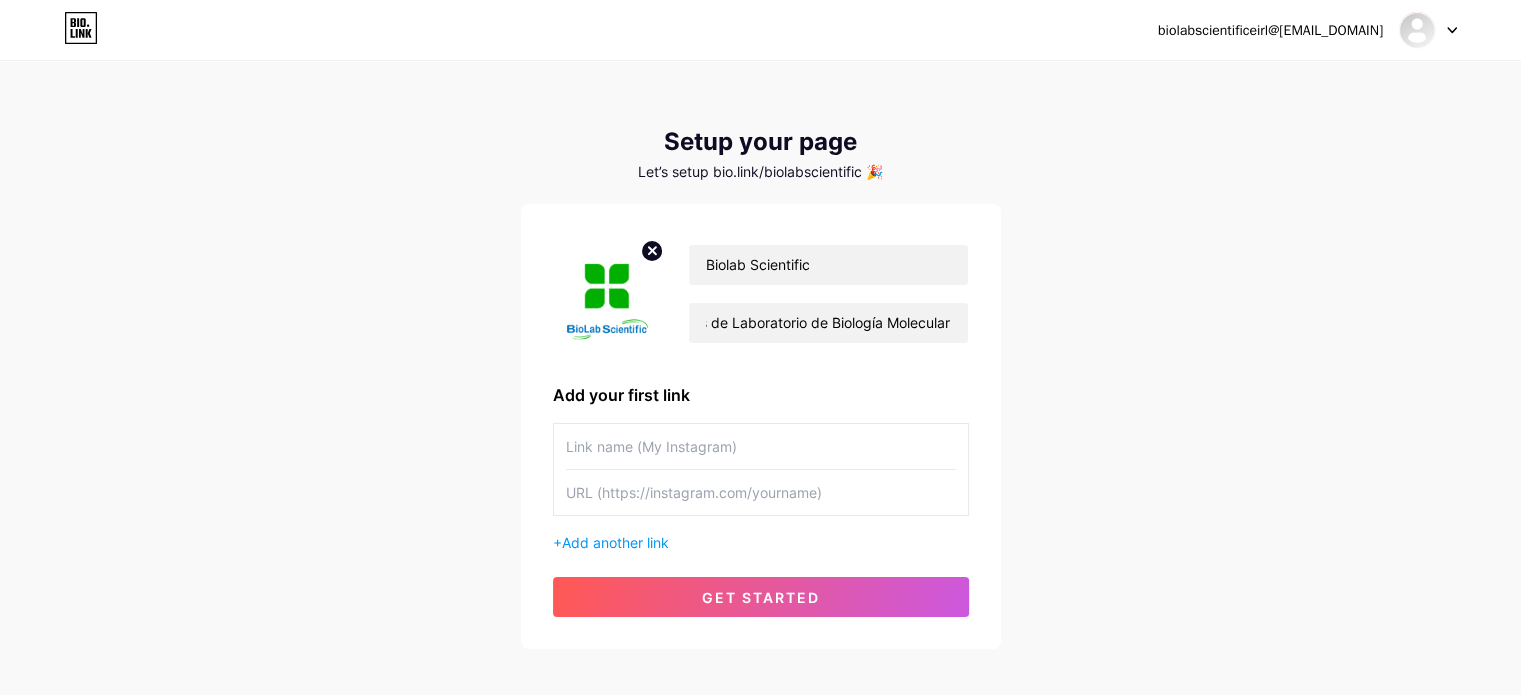 scroll, scrollTop: 0, scrollLeft: 0, axis: both 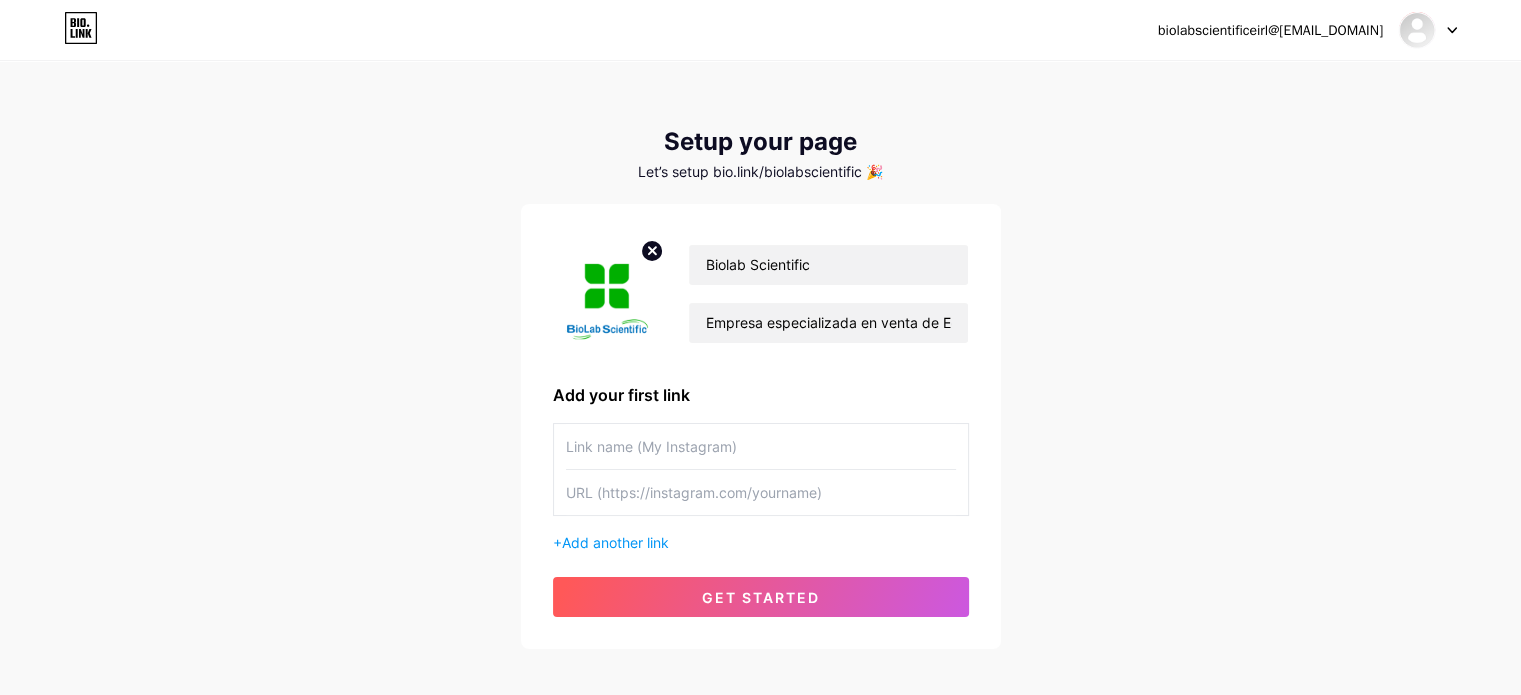 click at bounding box center [761, 446] 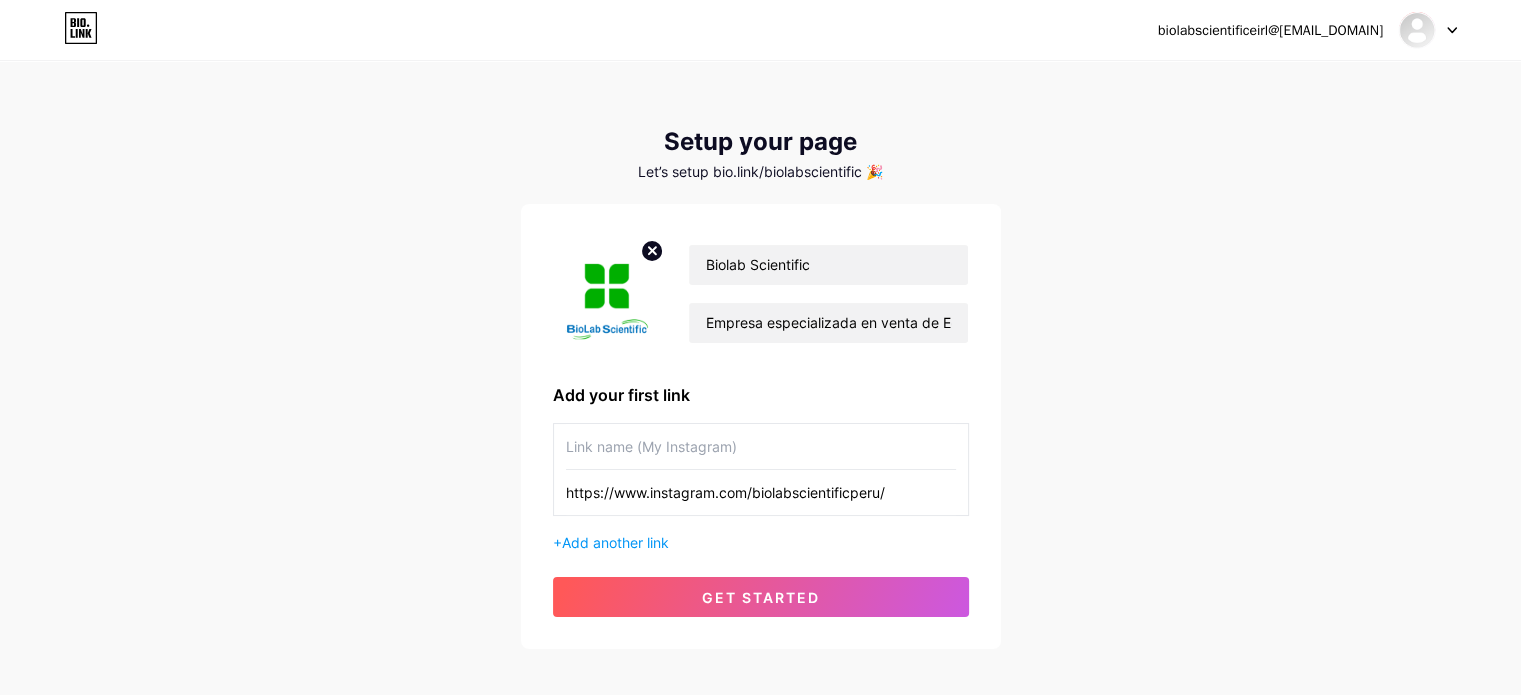 type on "https://www.instagram.com/biolabscientificperu/" 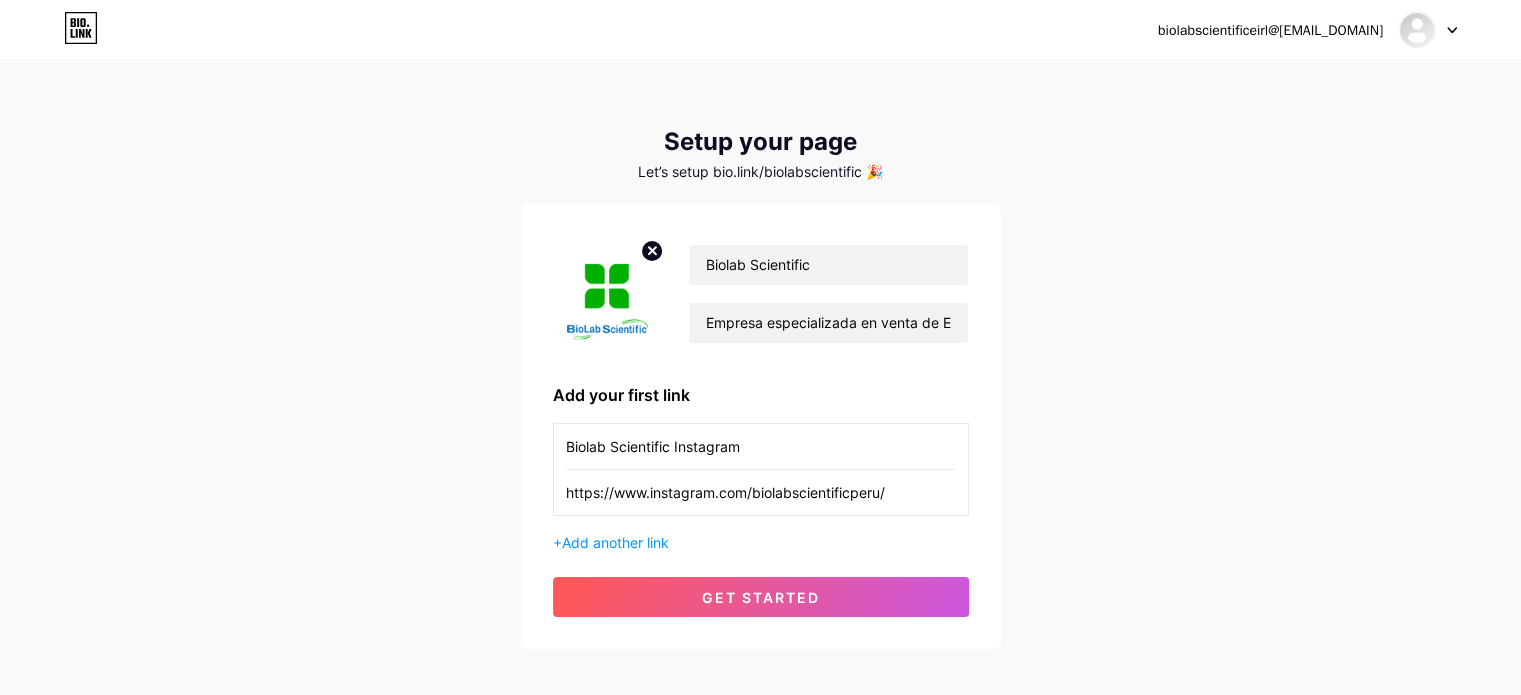 type on "Biolab Scientific Instagram" 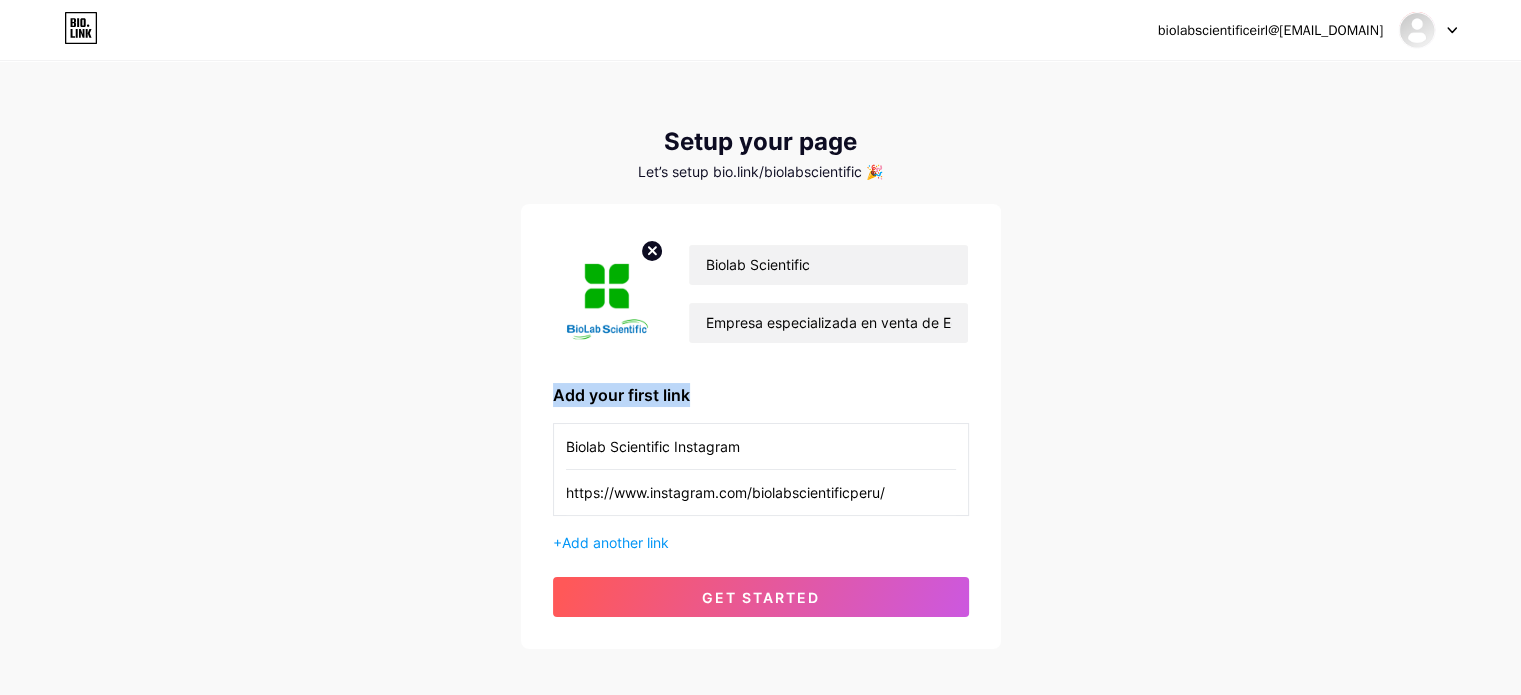 click on "biolabscientificeirl@[EMAIL_DOMAIN]           Dashboard     Logout   Setup your page   Let’s setup bio.link/biolabscientific 🎉               Biolab Scientific     Empresa especializada en venta de Equipos, Insumos y Consumibles de Laboratorio de Biología Molecular     Add your first link   Biolab Scientific Instagram   https://www.instagram.com/biolabscientificperu/
+  Add another link     get started" at bounding box center (760, 356) 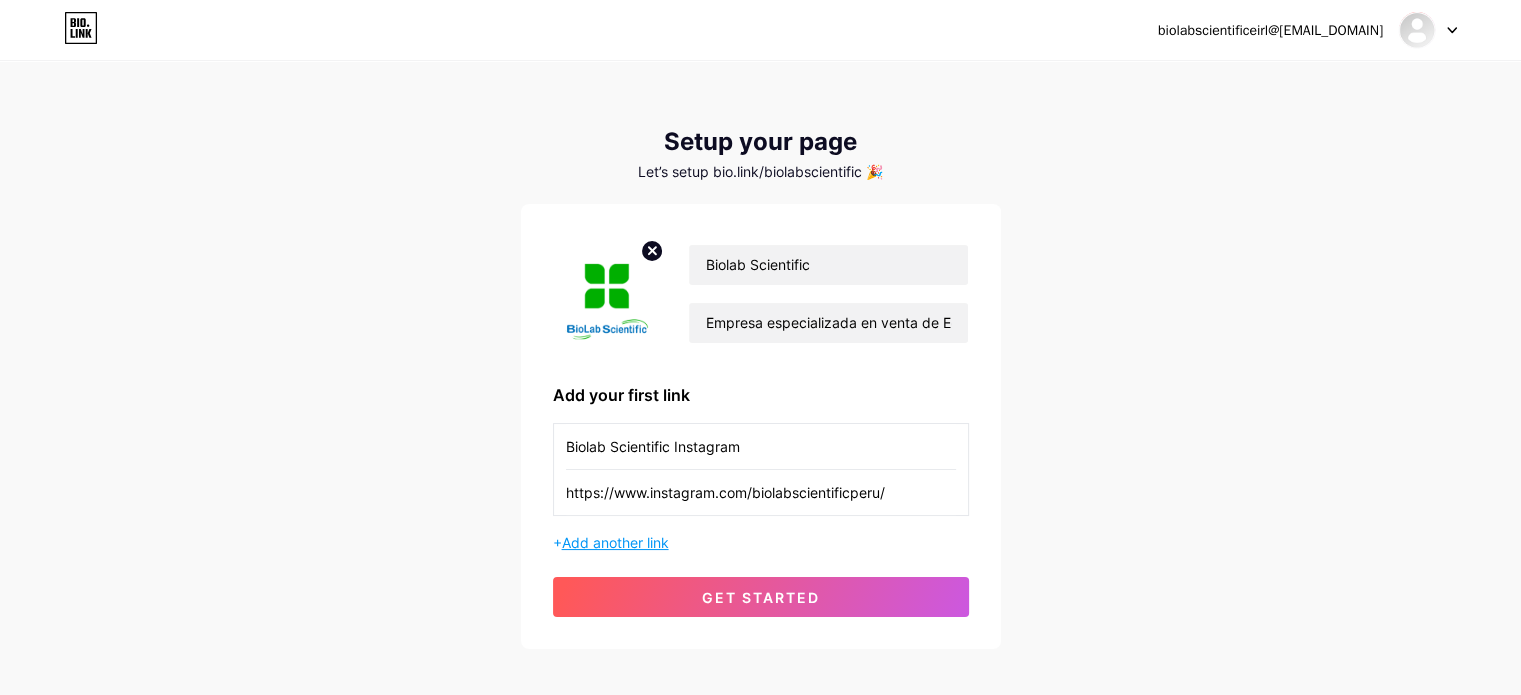 click on "Add another link" at bounding box center [615, 542] 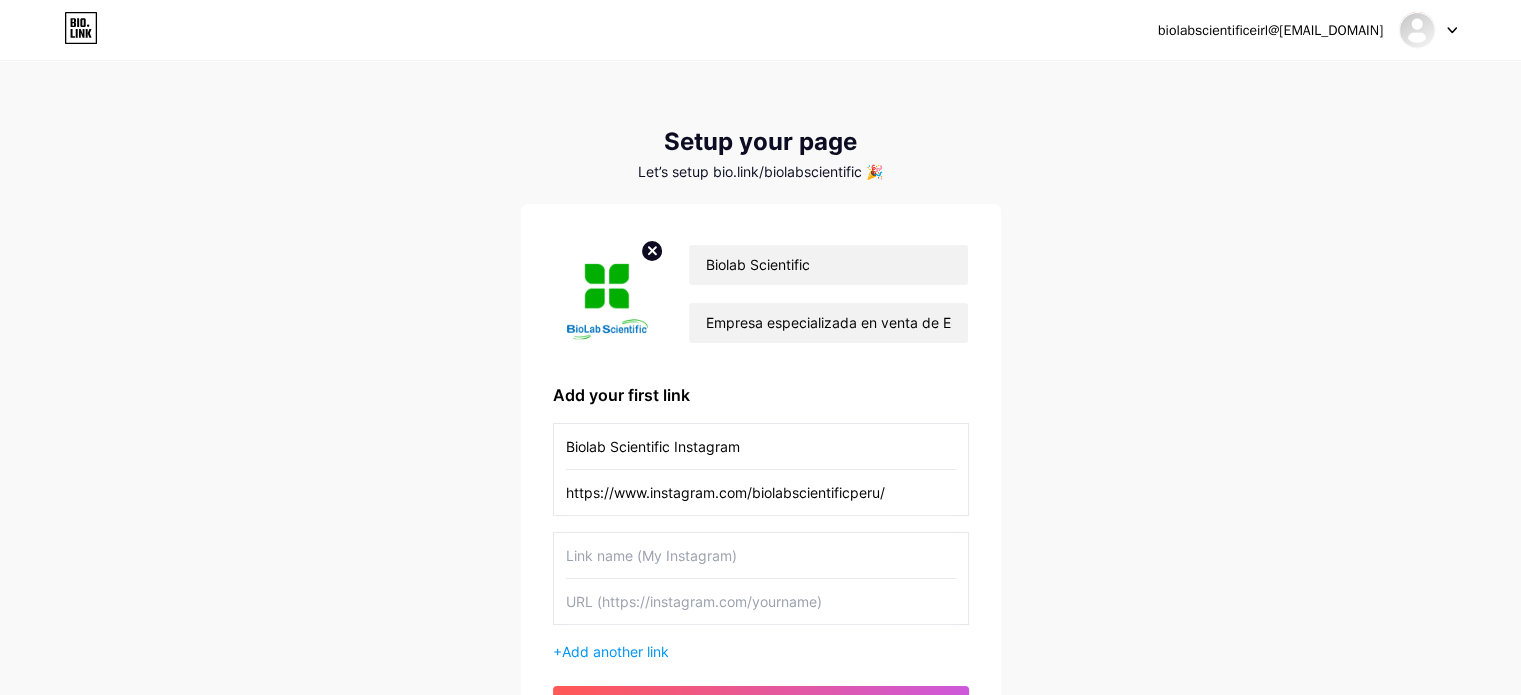 click at bounding box center [761, 555] 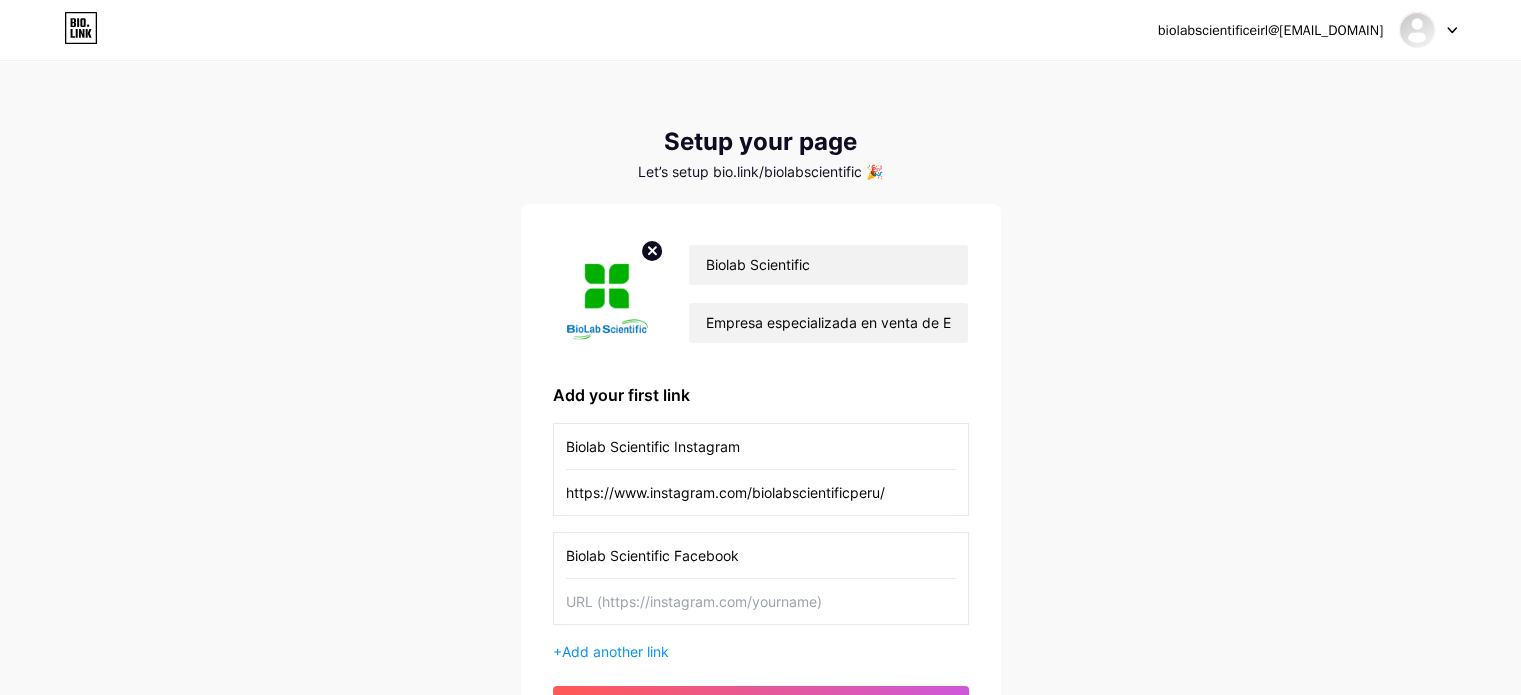 type on "Biolab Scientific Facebook" 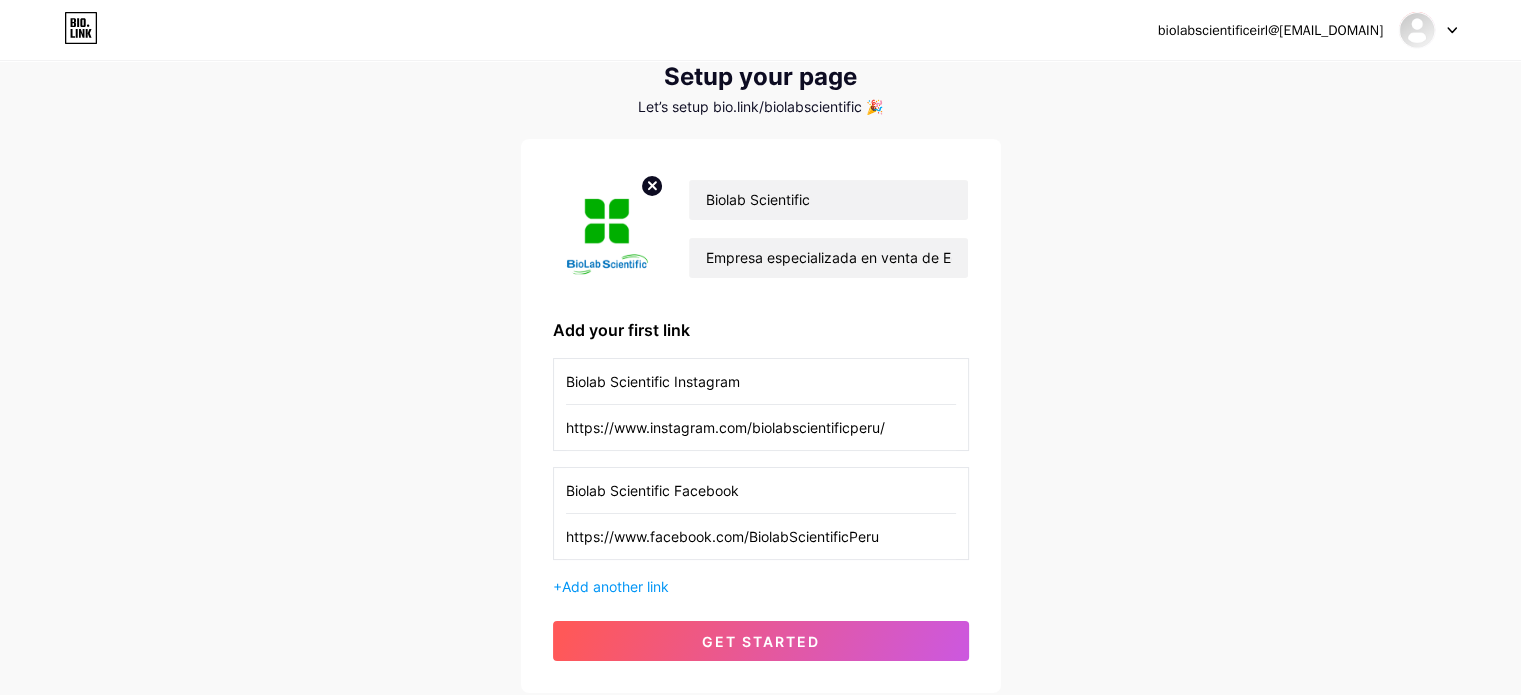 scroll, scrollTop: 100, scrollLeft: 0, axis: vertical 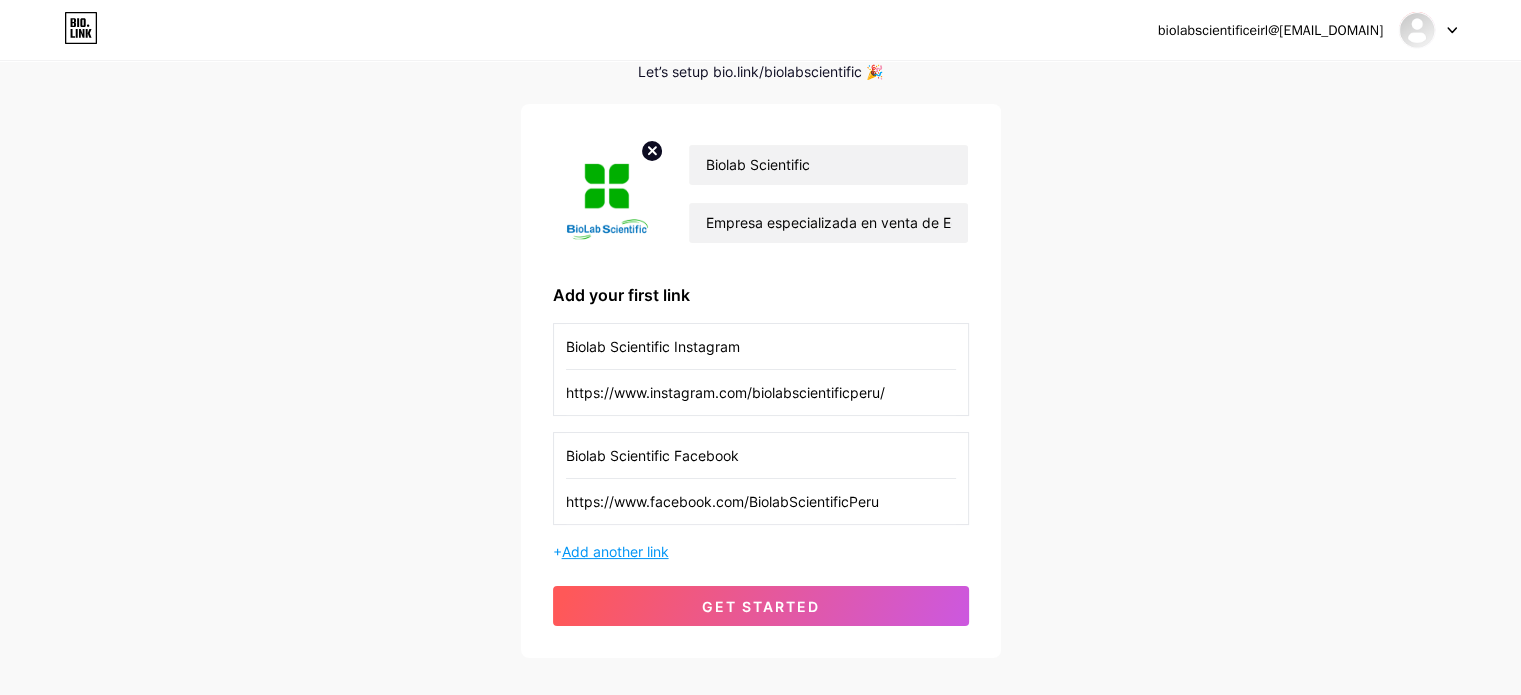 type on "https://www.facebook.com/BiolabScientificPeru" 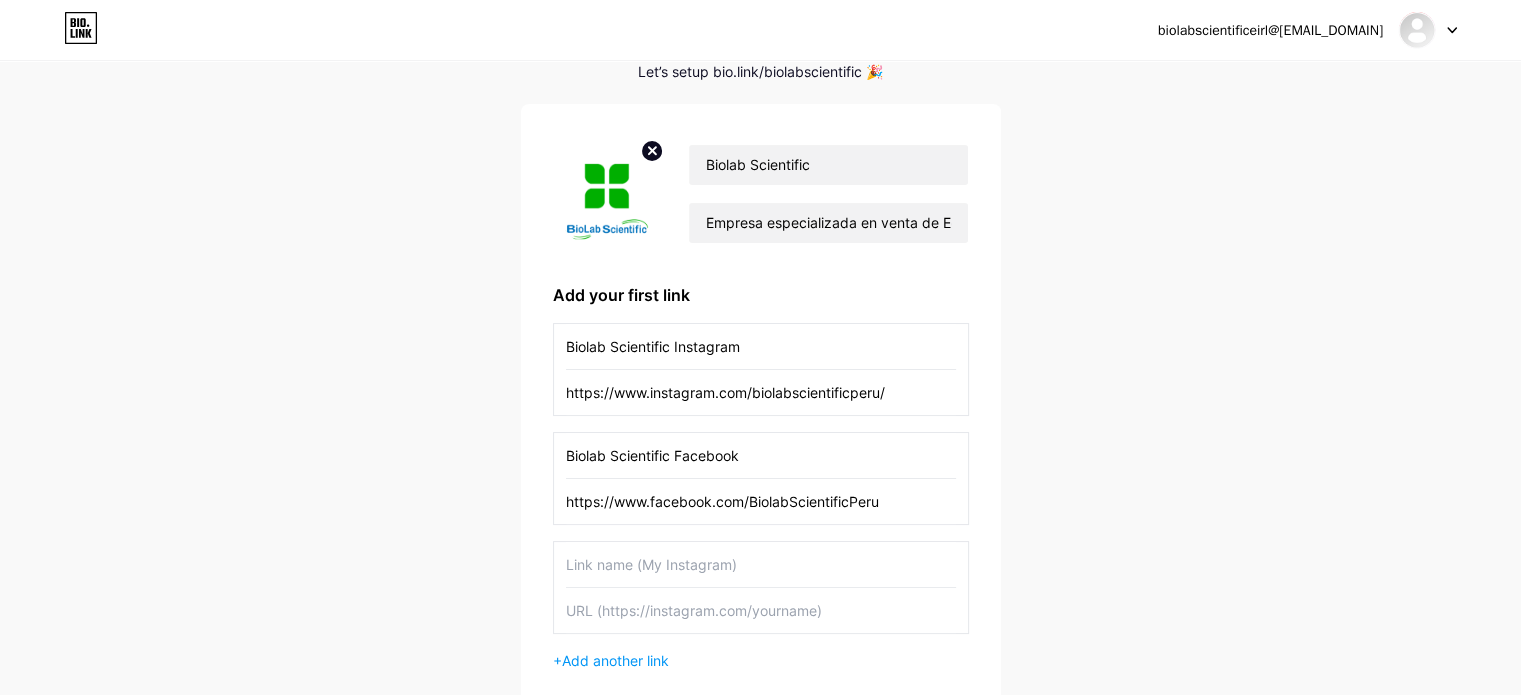 click at bounding box center [761, 564] 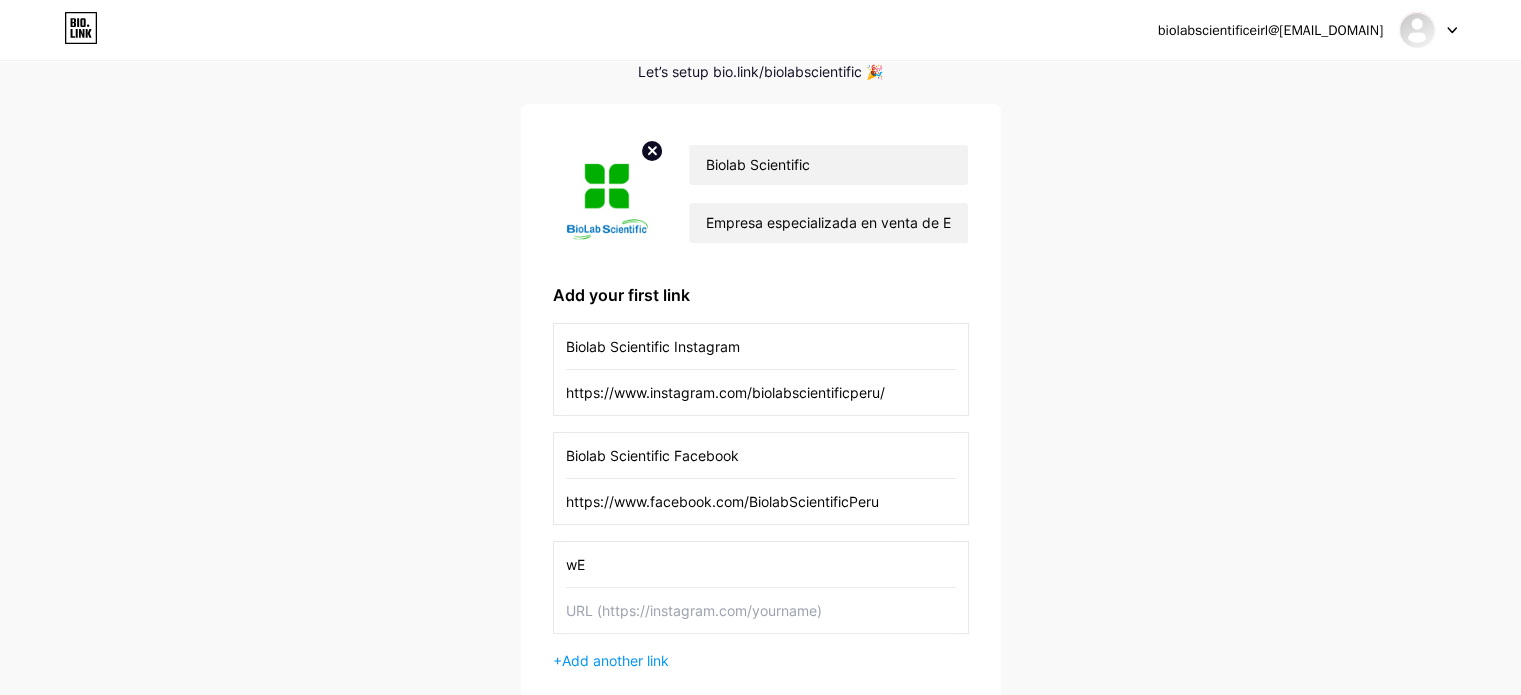type on "w" 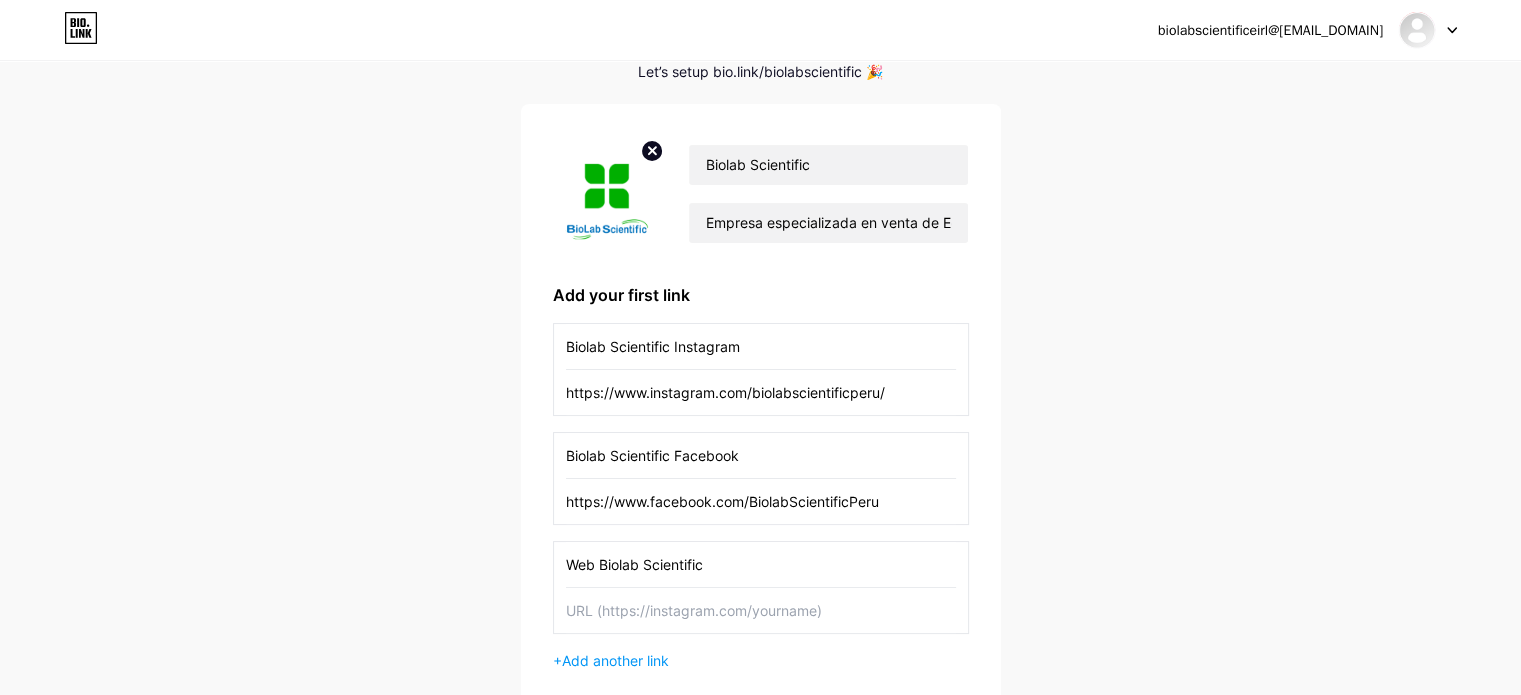 type on "Web Biolab Scientific" 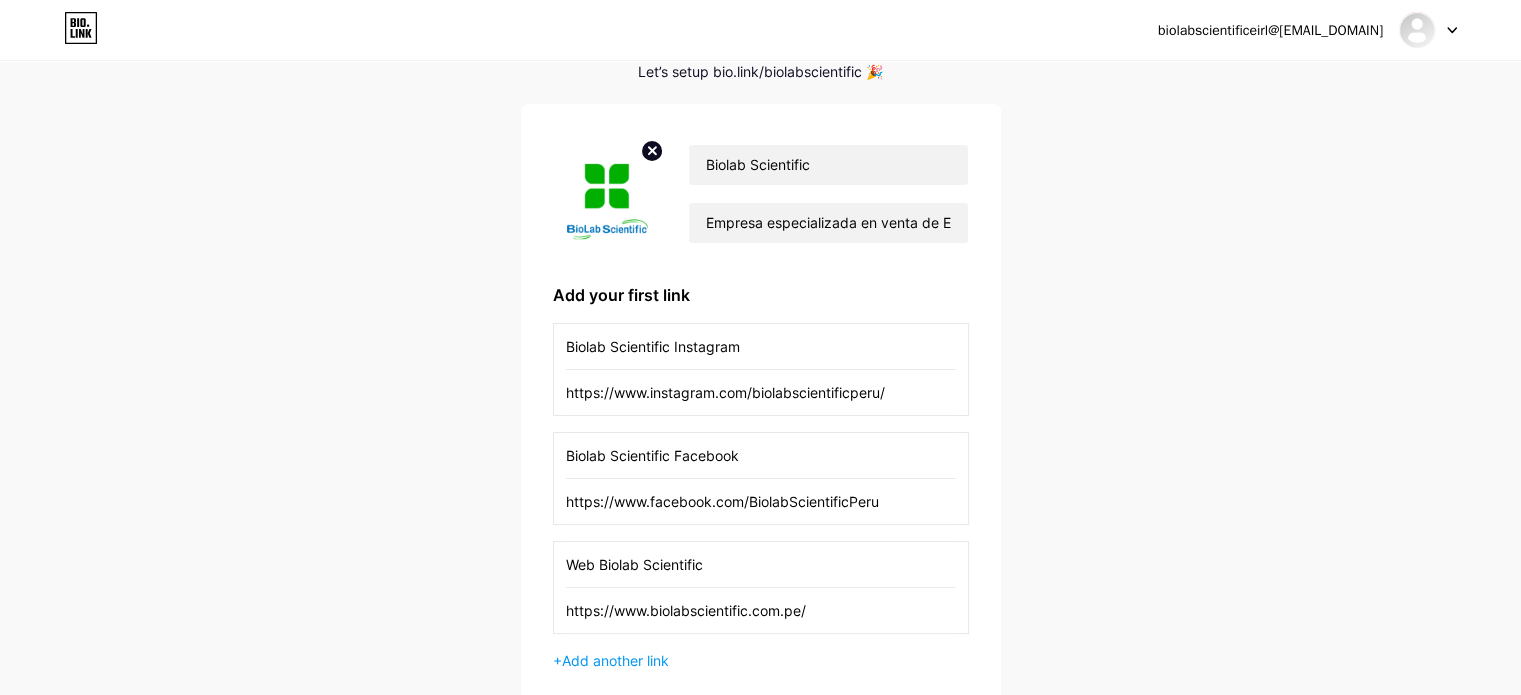 type on "https://www.biolabscientific.com.pe/" 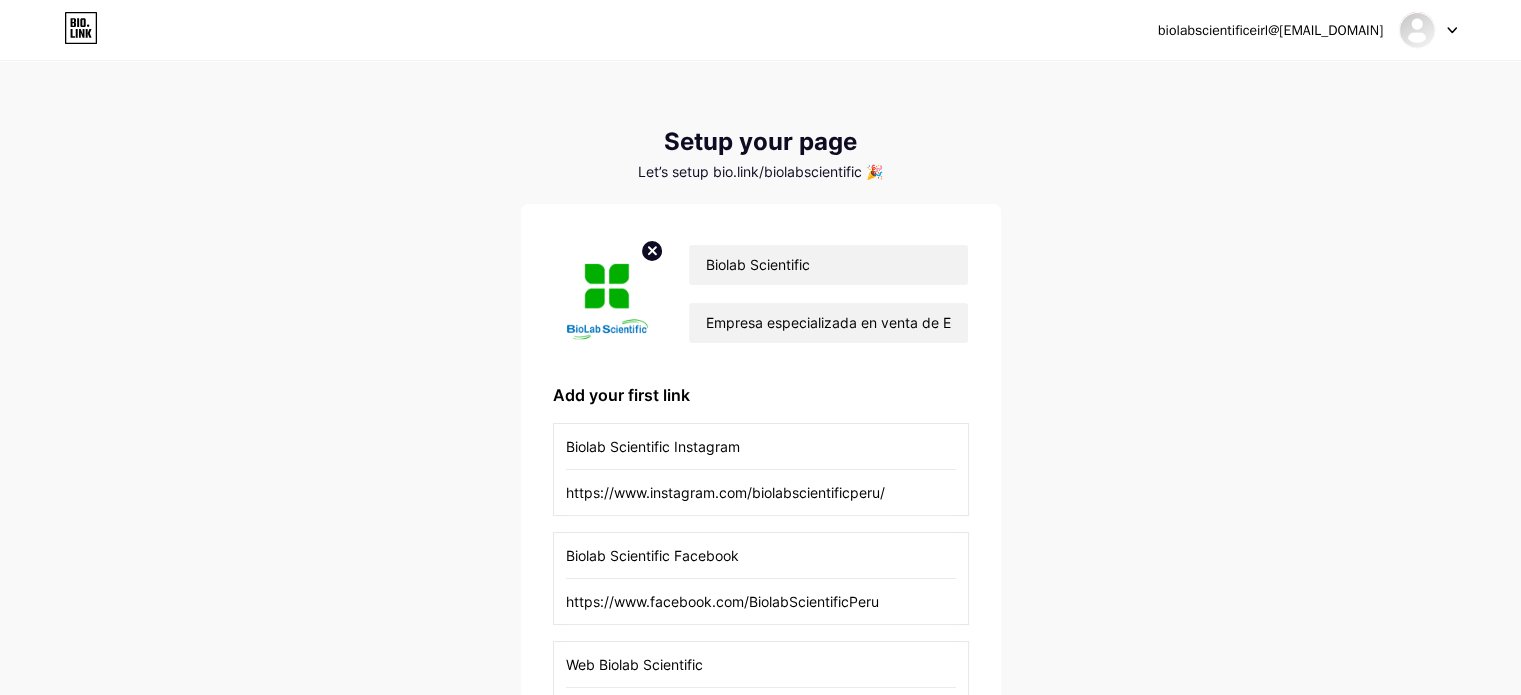 scroll, scrollTop: 314, scrollLeft: 0, axis: vertical 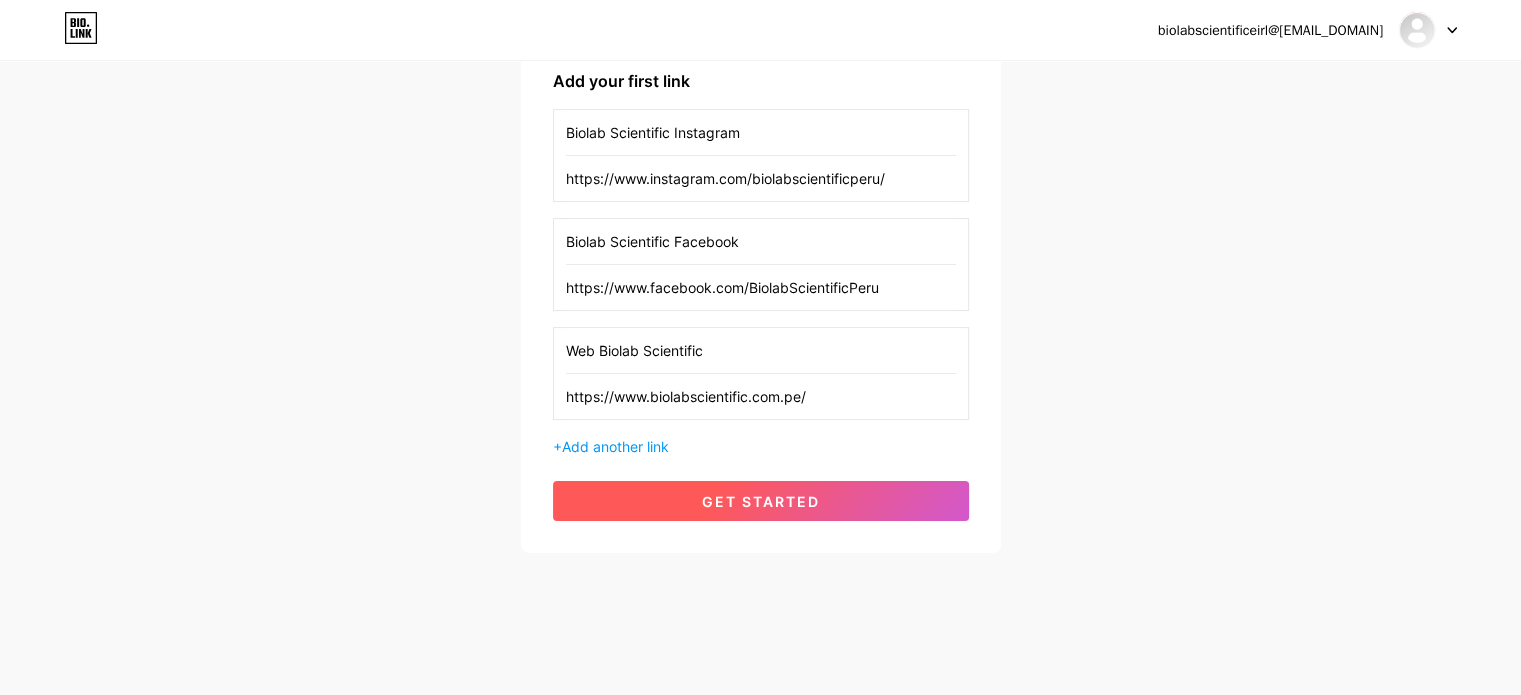 click on "get started" at bounding box center (761, 501) 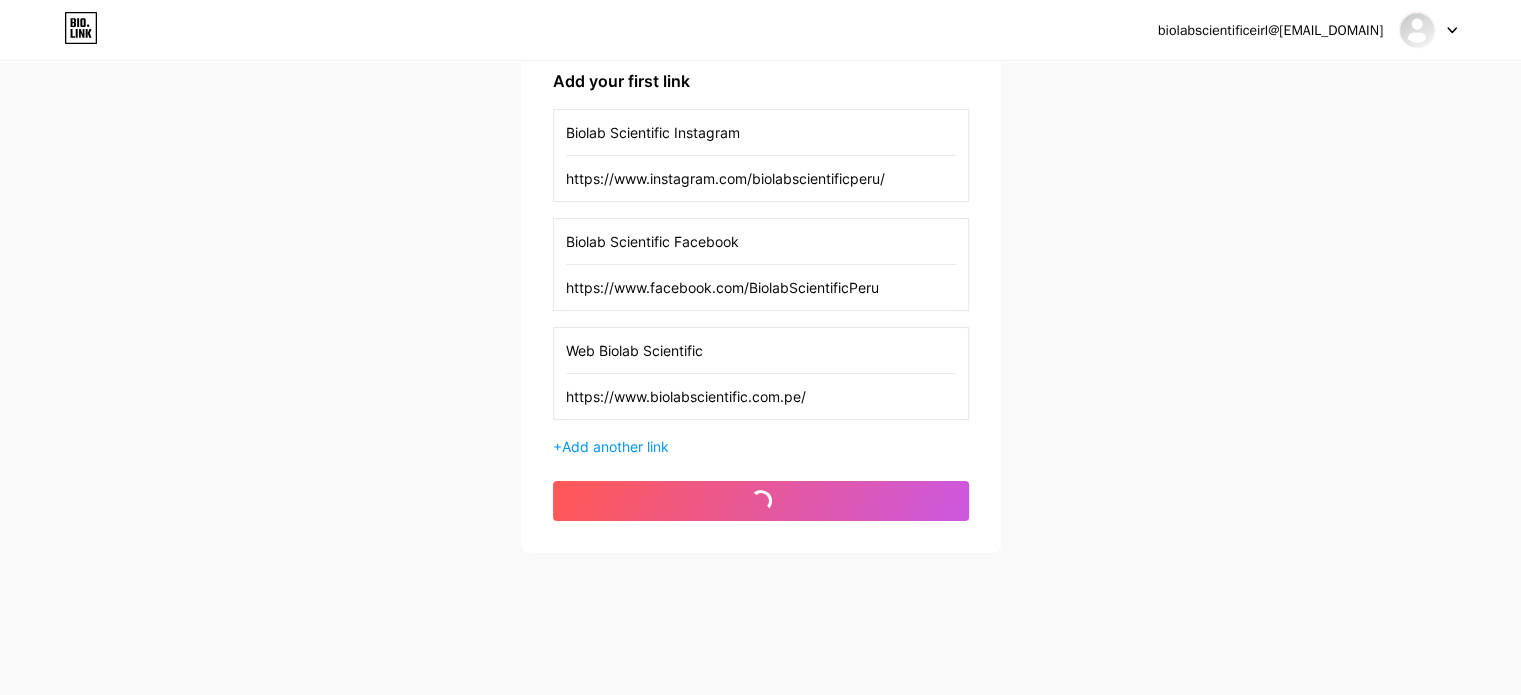 scroll, scrollTop: 0, scrollLeft: 0, axis: both 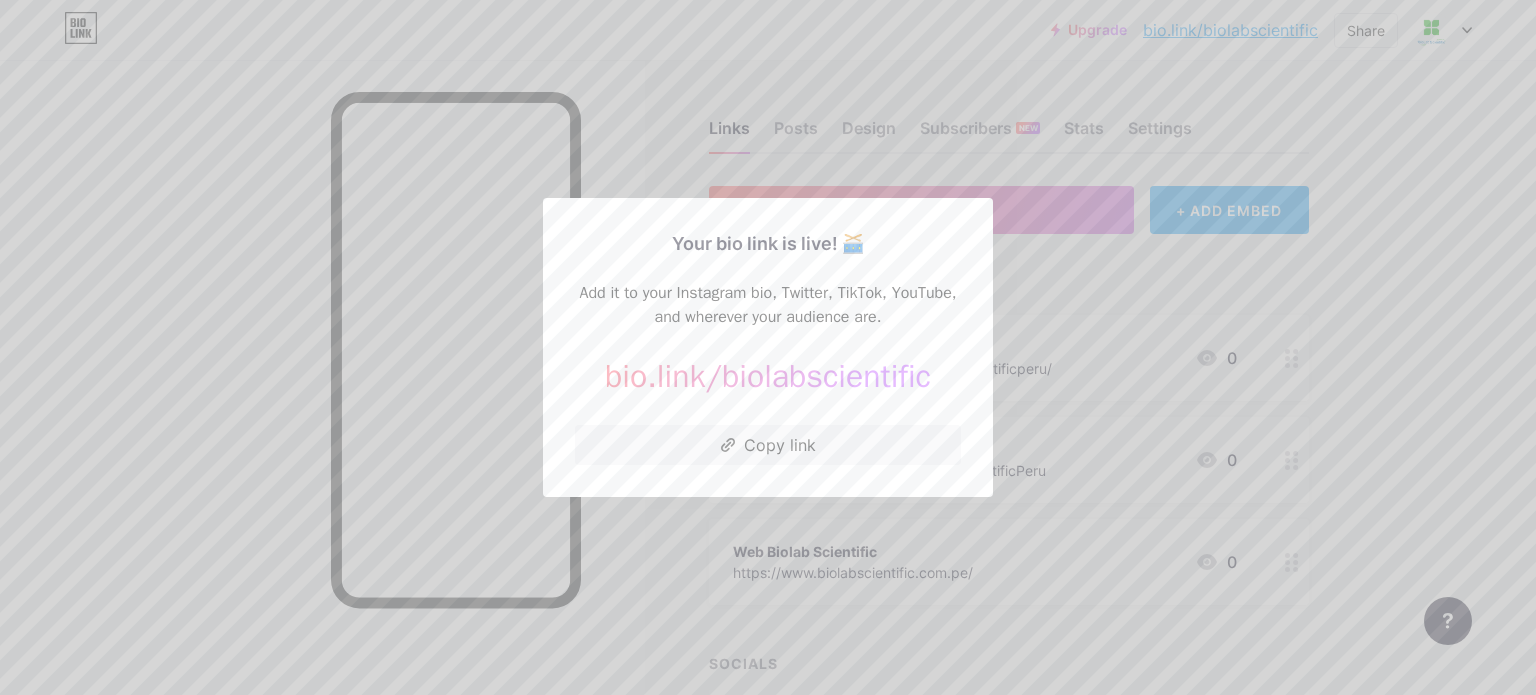 click at bounding box center [768, 347] 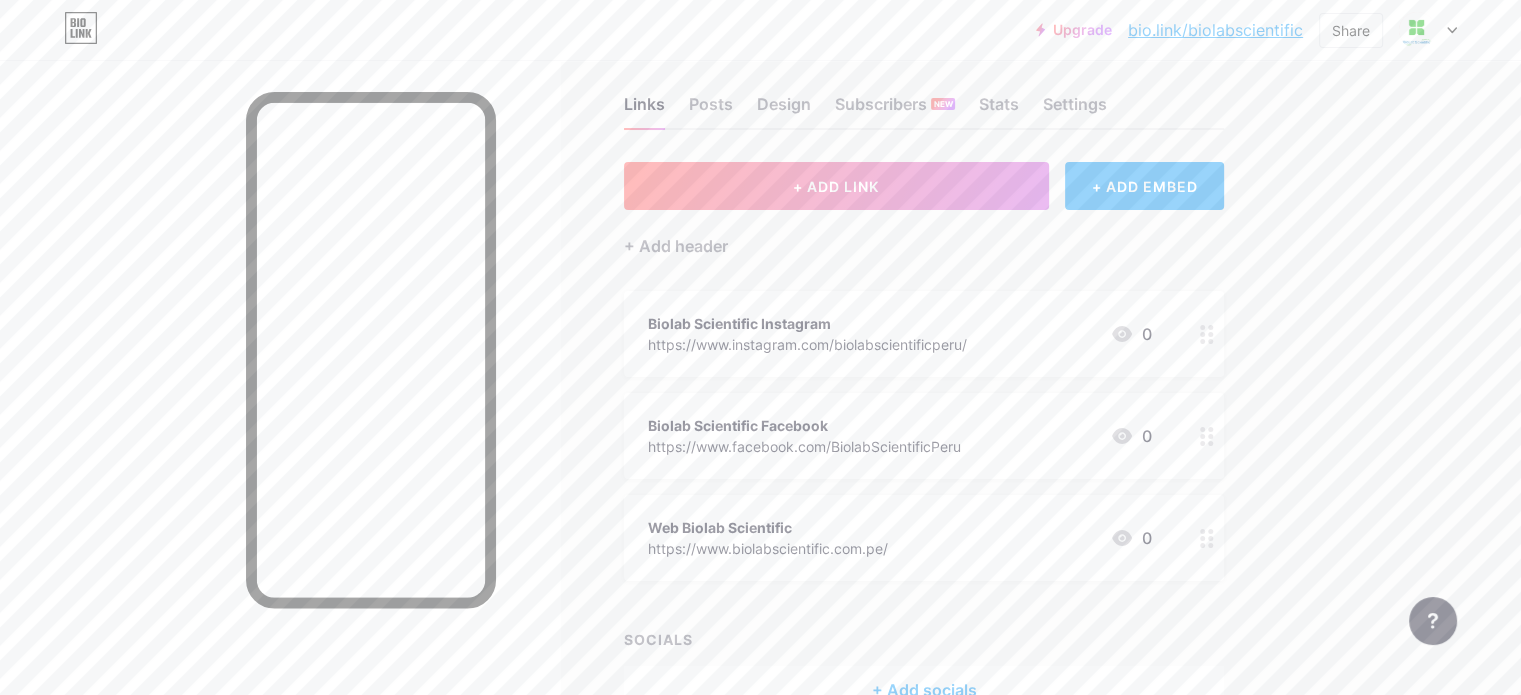 scroll, scrollTop: 141, scrollLeft: 0, axis: vertical 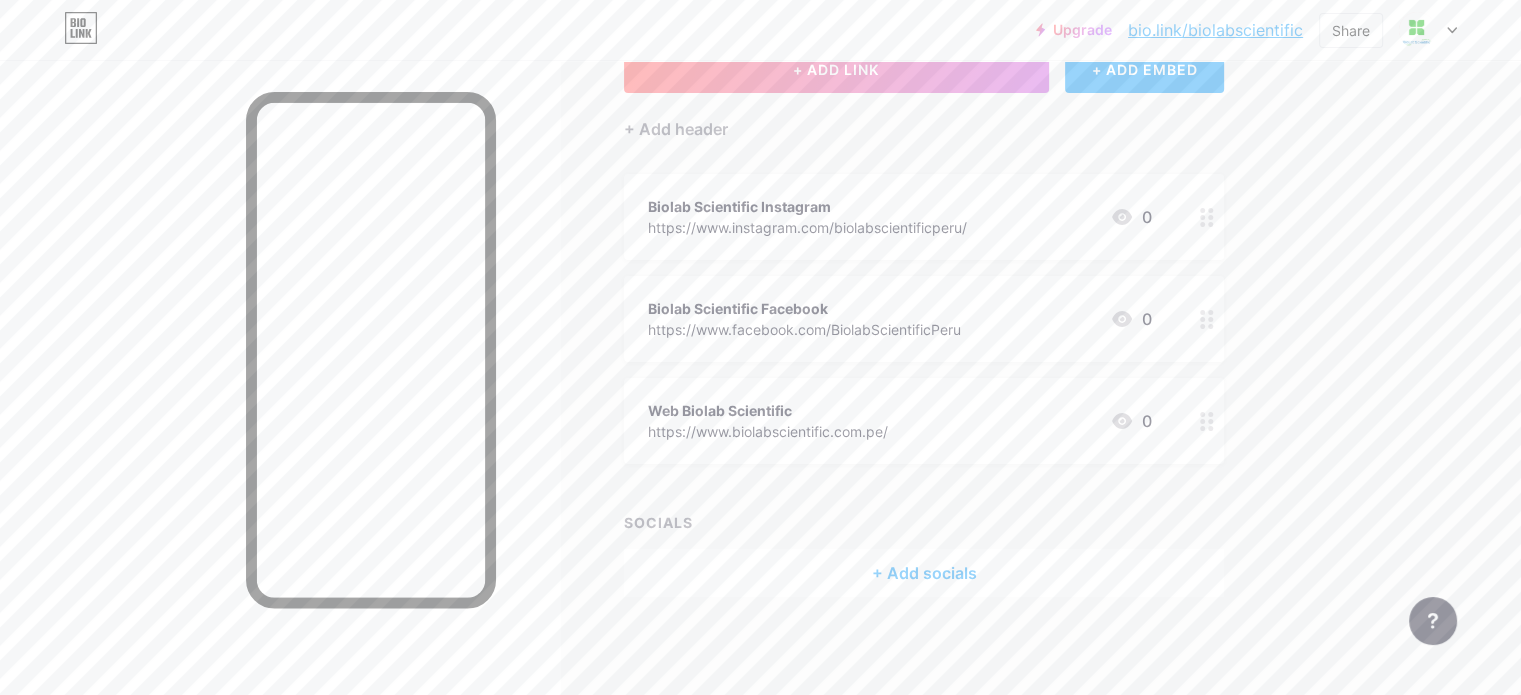 click on "+ Add socials" at bounding box center [924, 573] 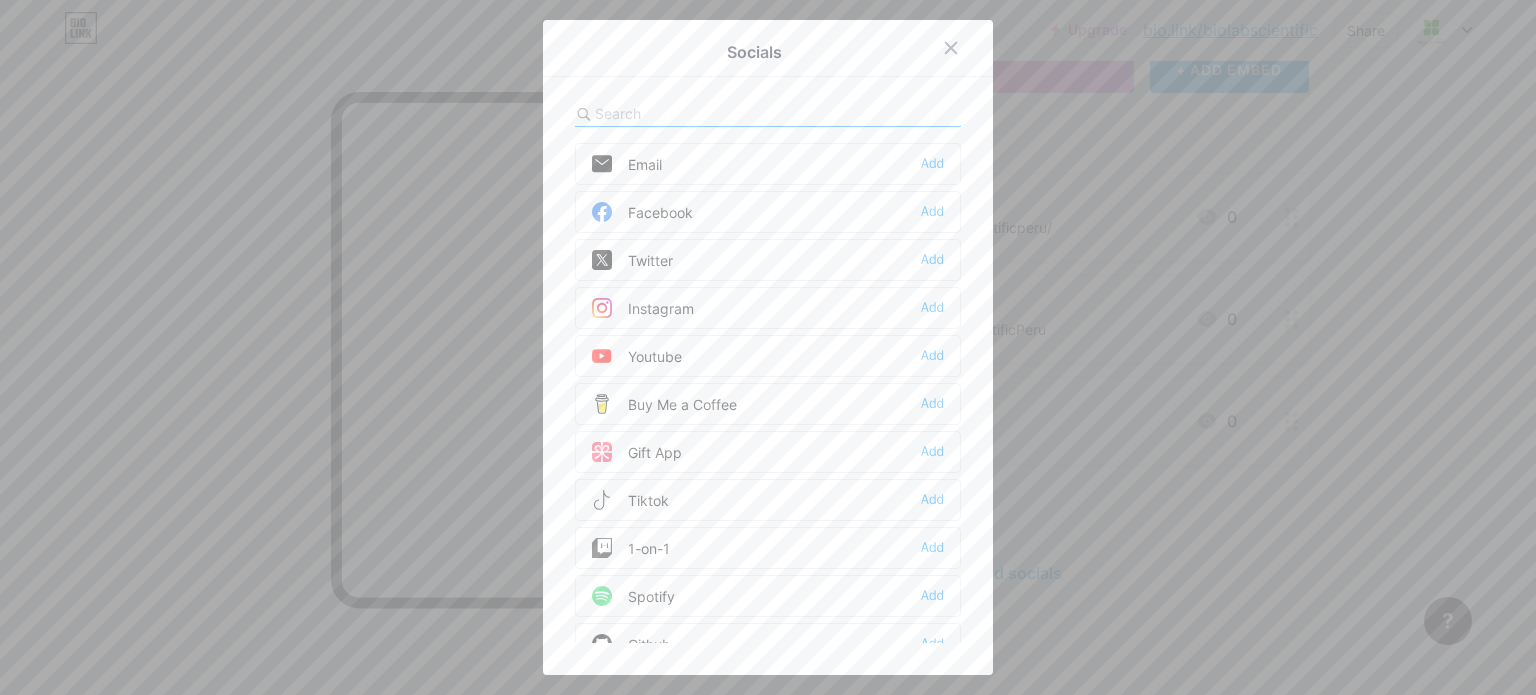 click on "Instagram" at bounding box center (643, 308) 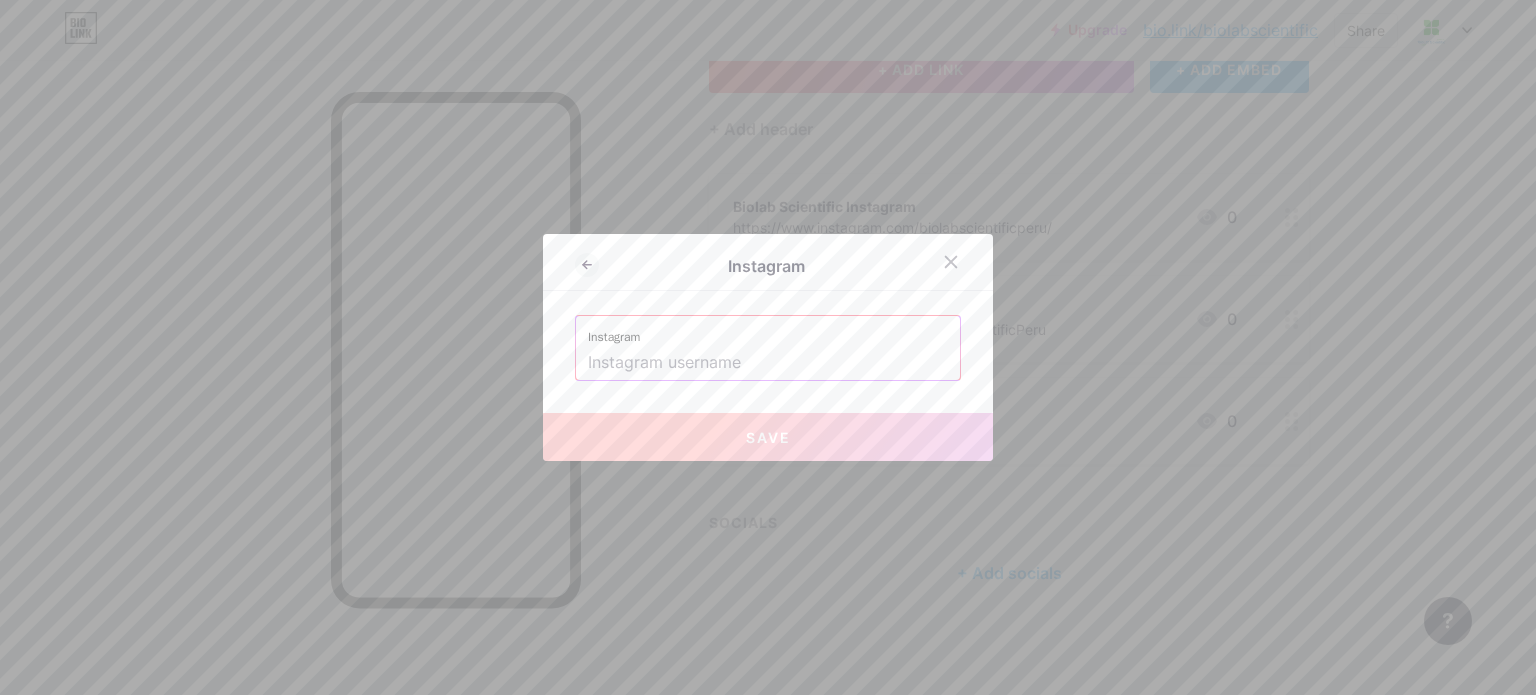 click at bounding box center [768, 363] 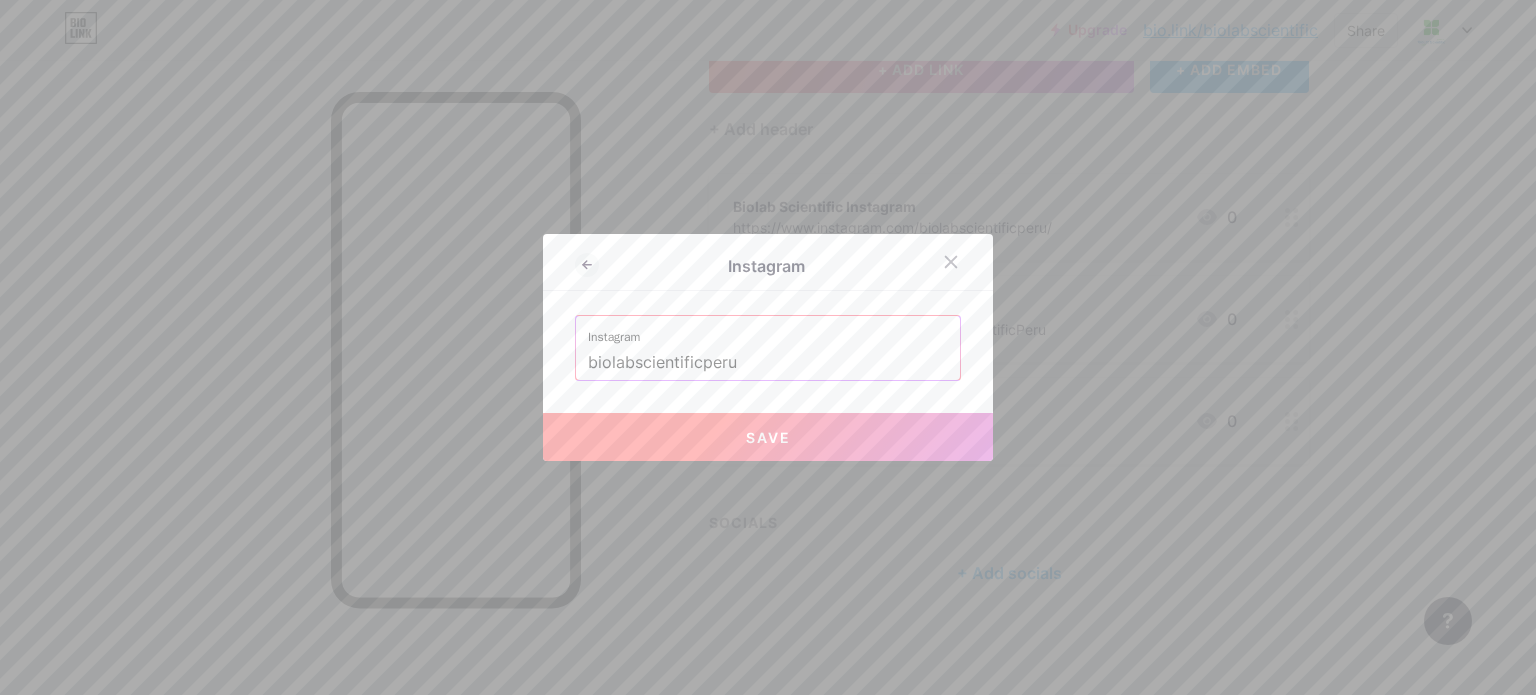 click on "Save" at bounding box center [768, 437] 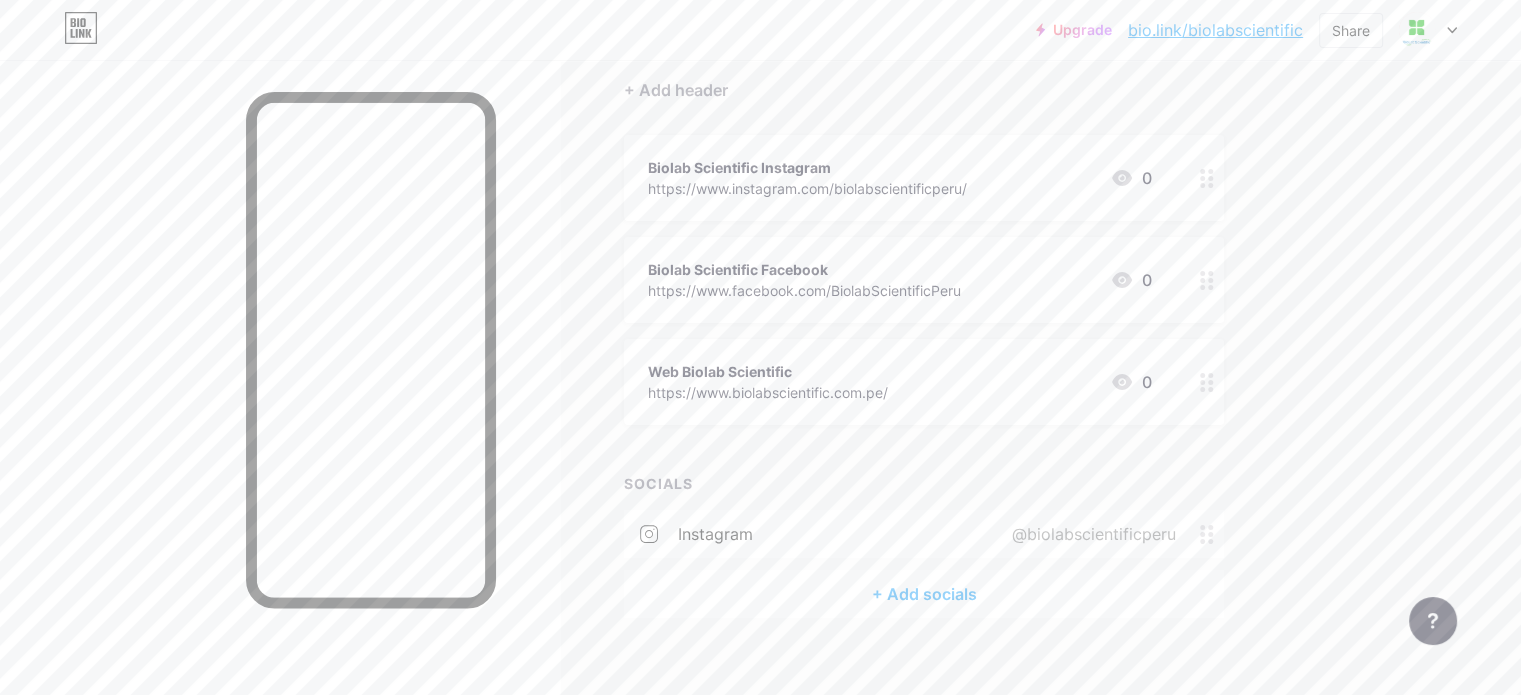 scroll, scrollTop: 201, scrollLeft: 0, axis: vertical 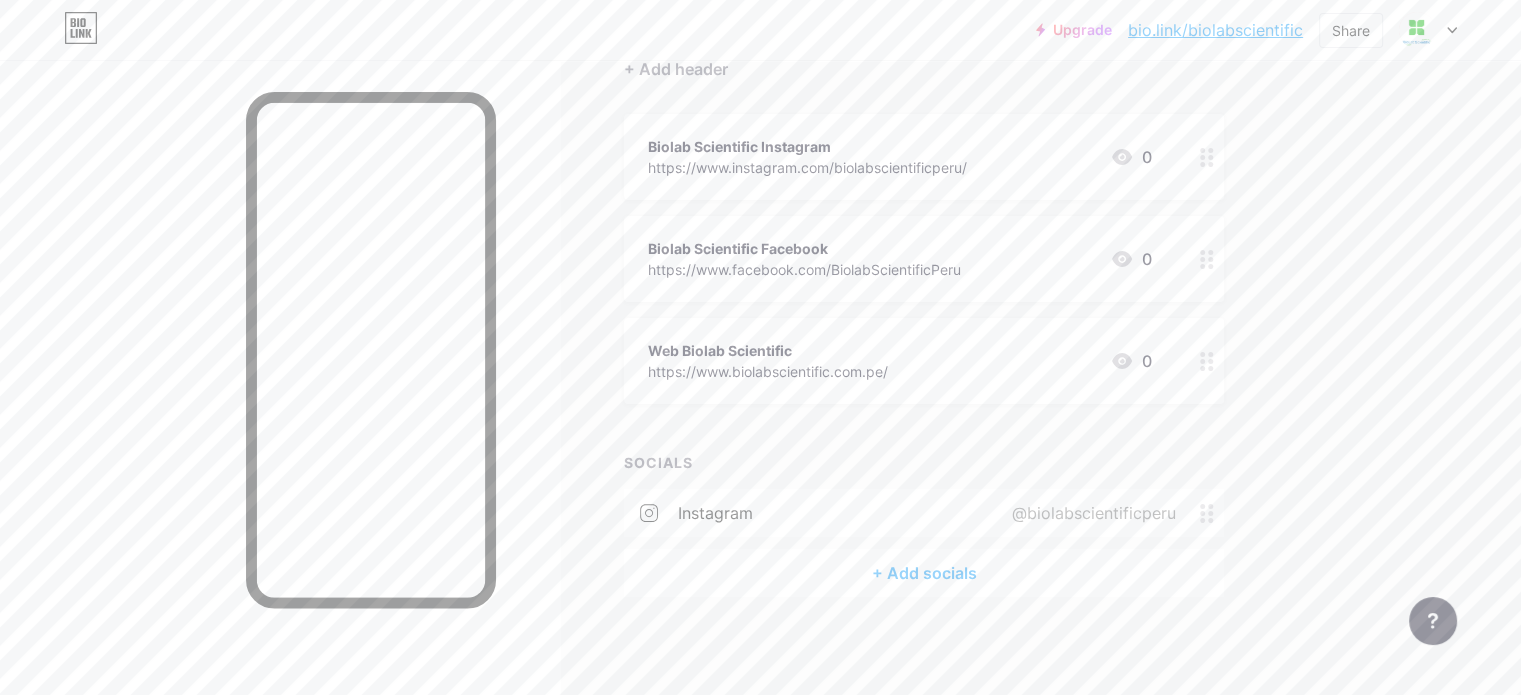click on "+ Add socials" at bounding box center (924, 573) 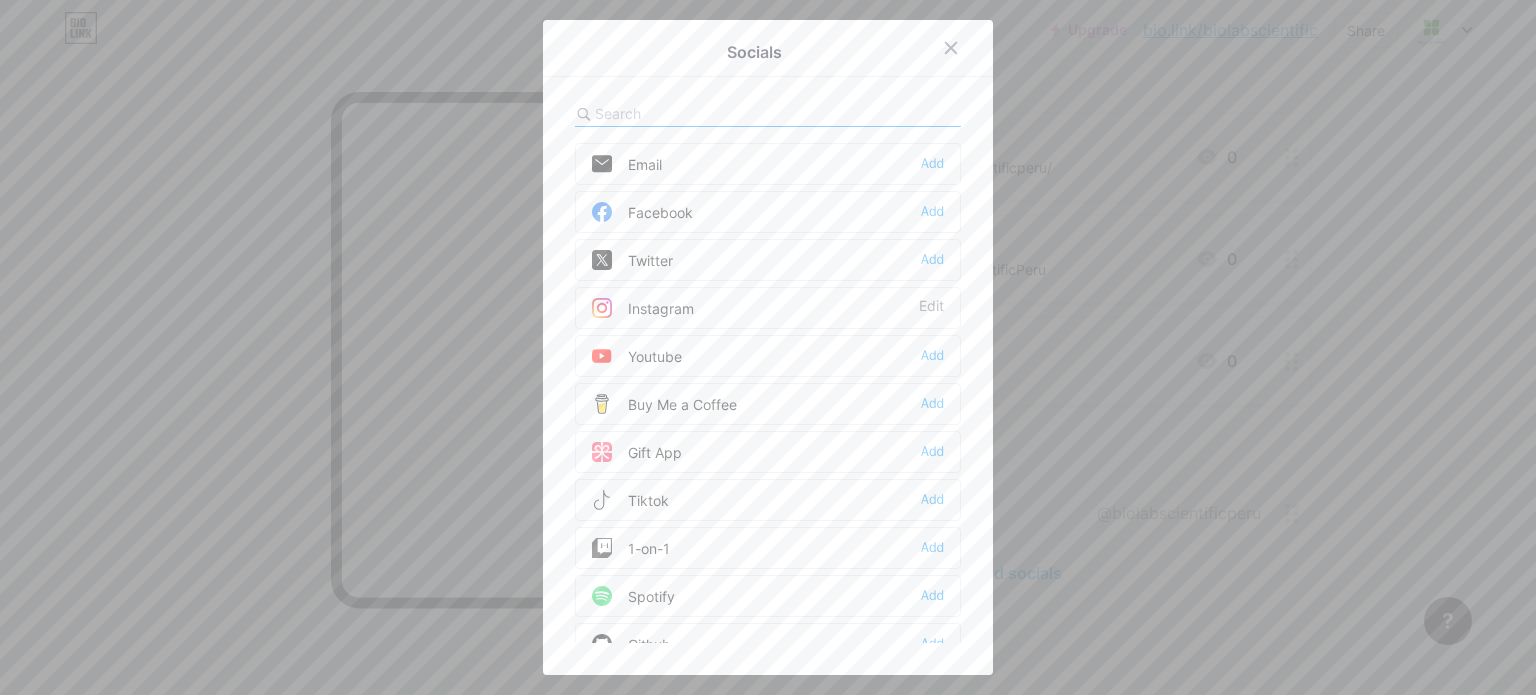 click on "Facebook" at bounding box center [642, 212] 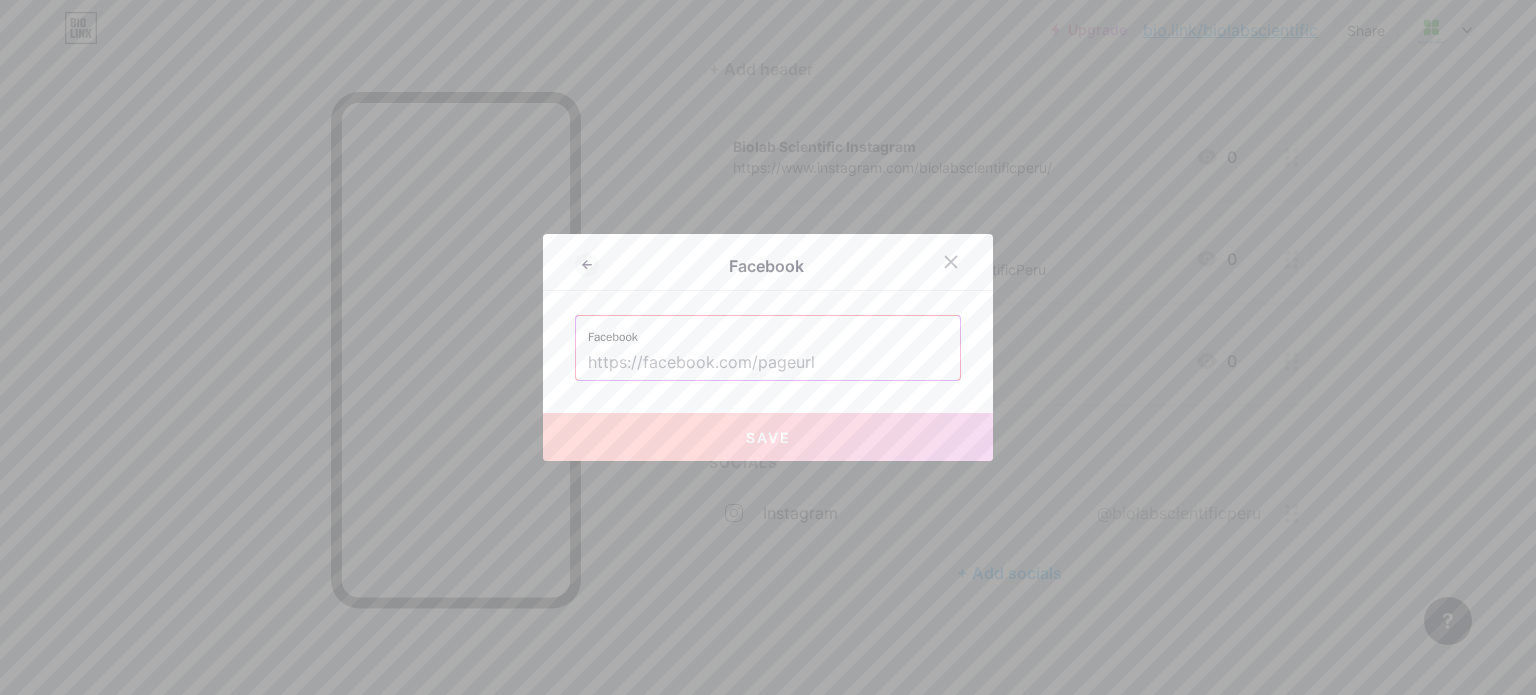 click at bounding box center [768, 363] 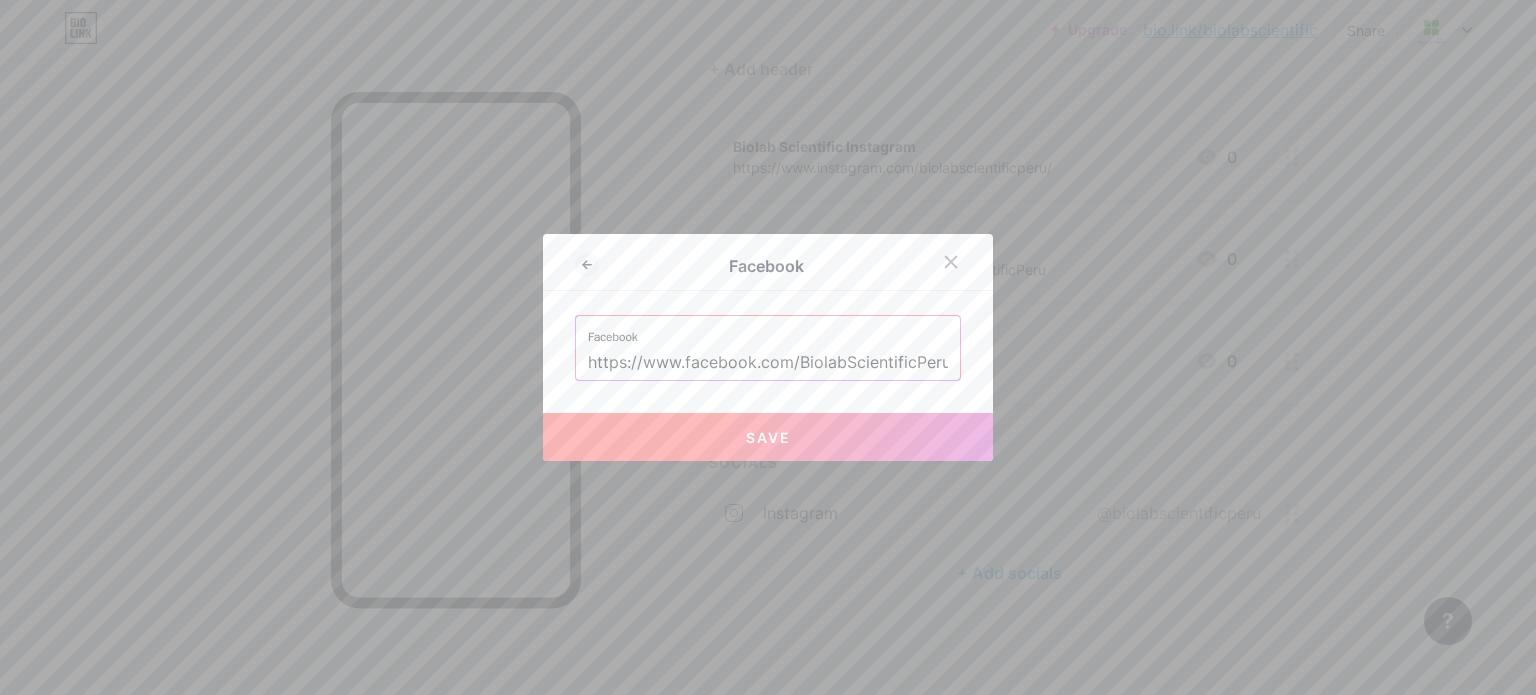 type on "https://www.facebook.com/BiolabScientificPeru" 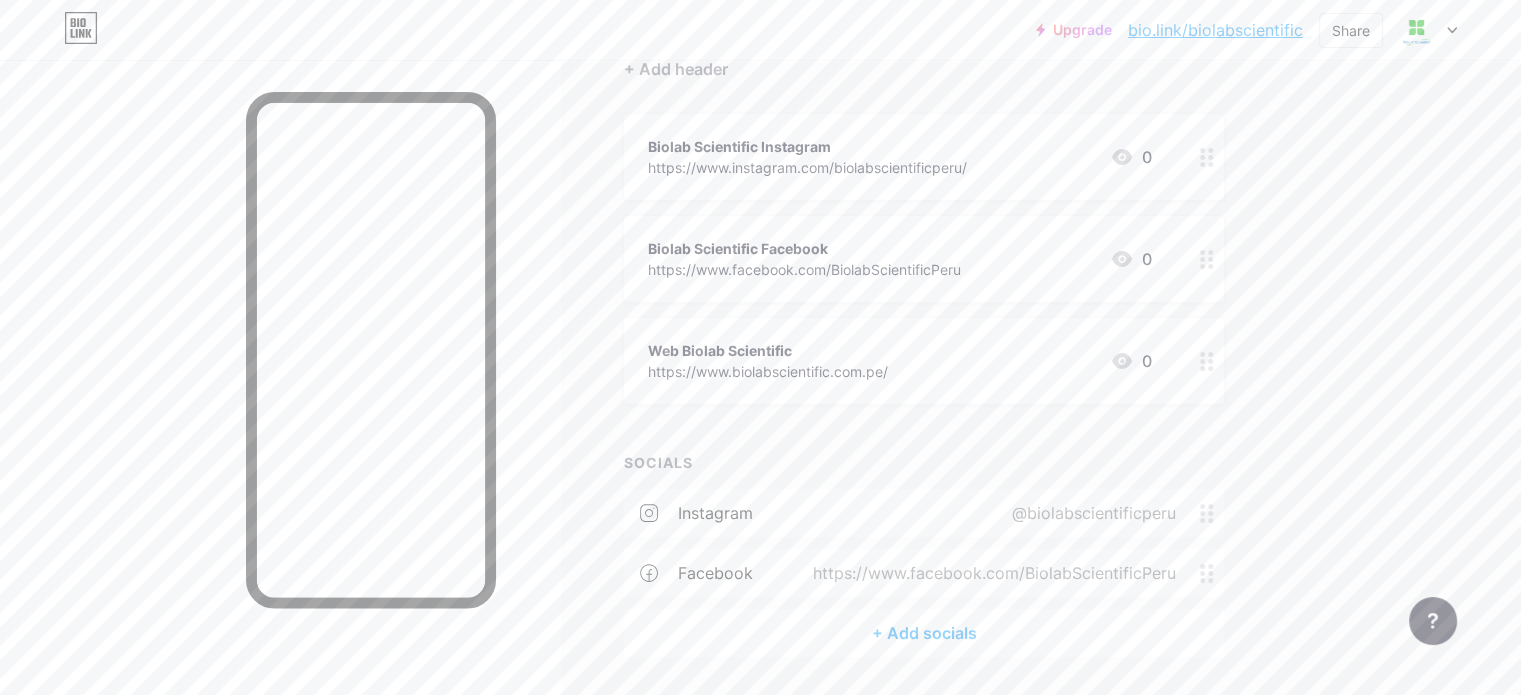 click on "@biolabscientificperu" at bounding box center [1090, 513] 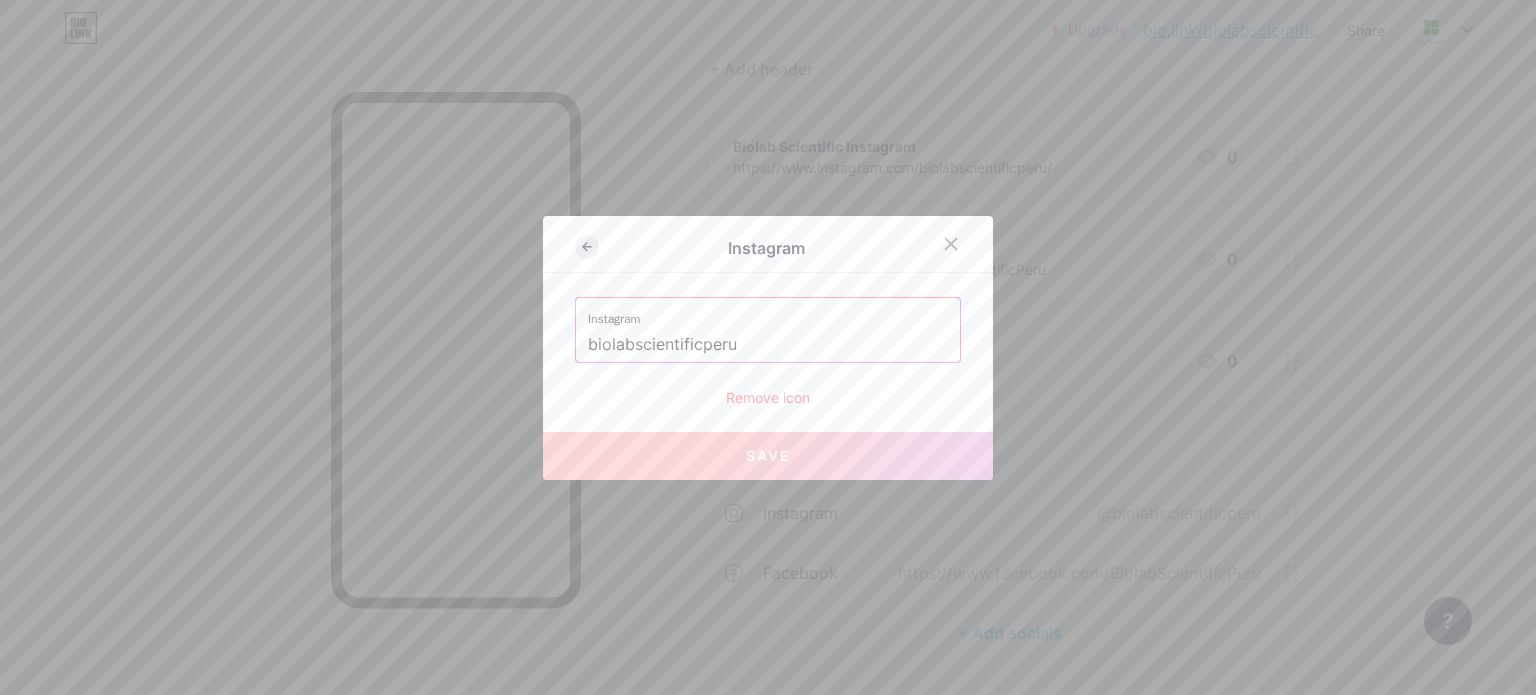 click 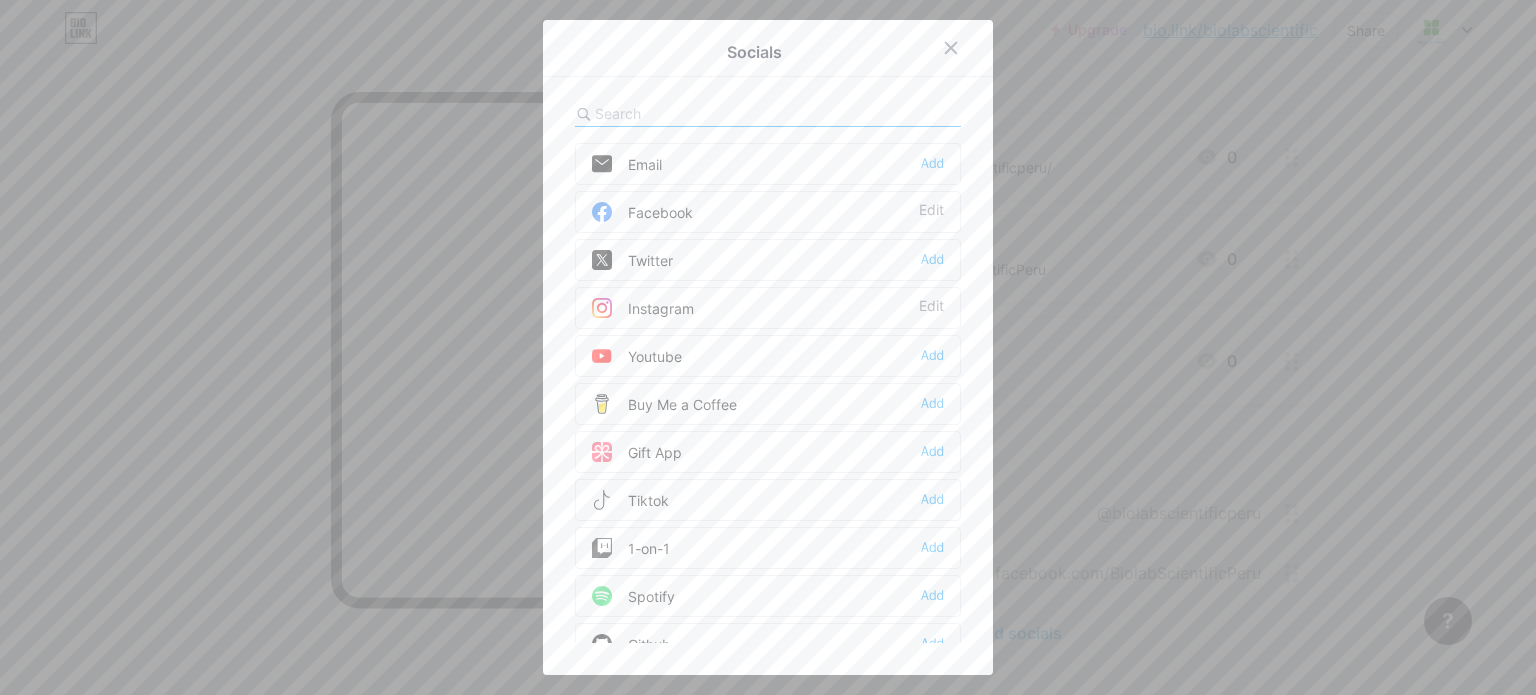 click on "Instagram" at bounding box center (643, 308) 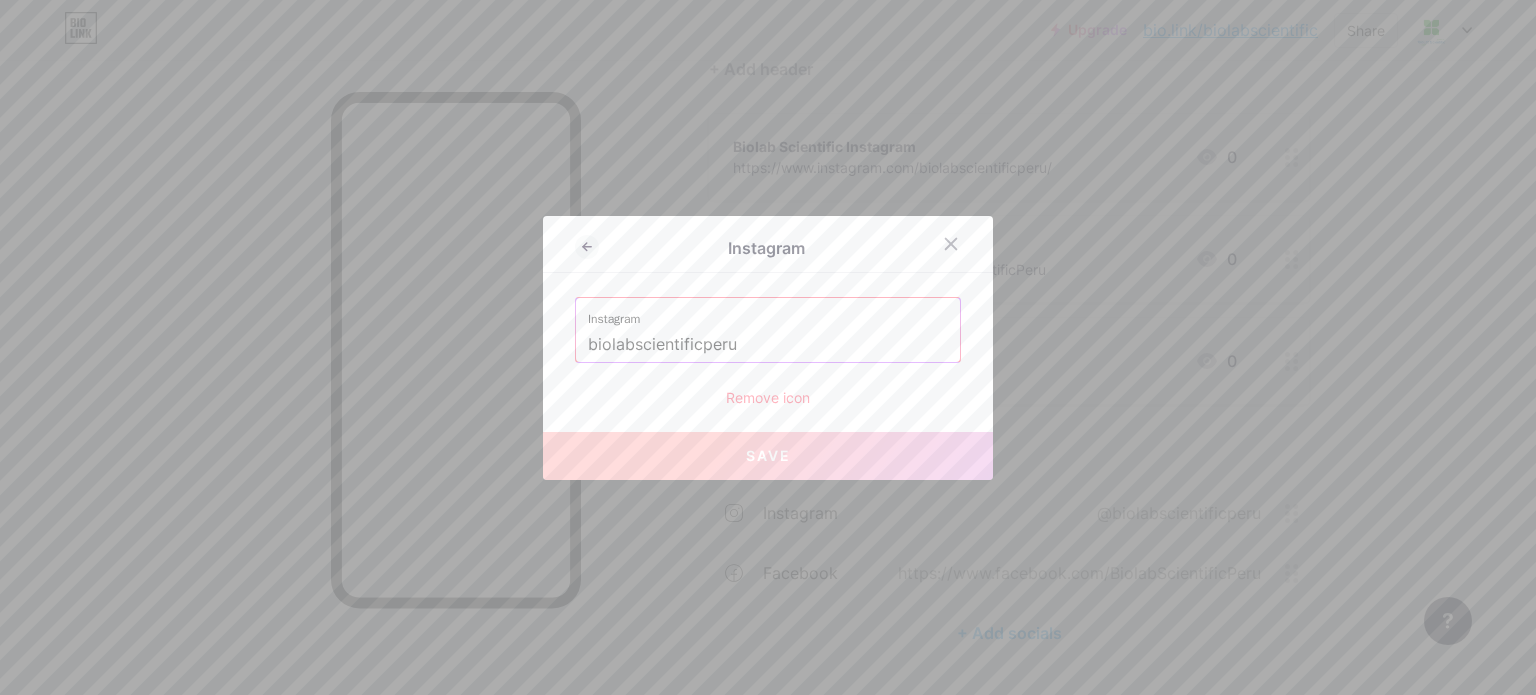click on "biolabscientificperu" at bounding box center (768, 345) 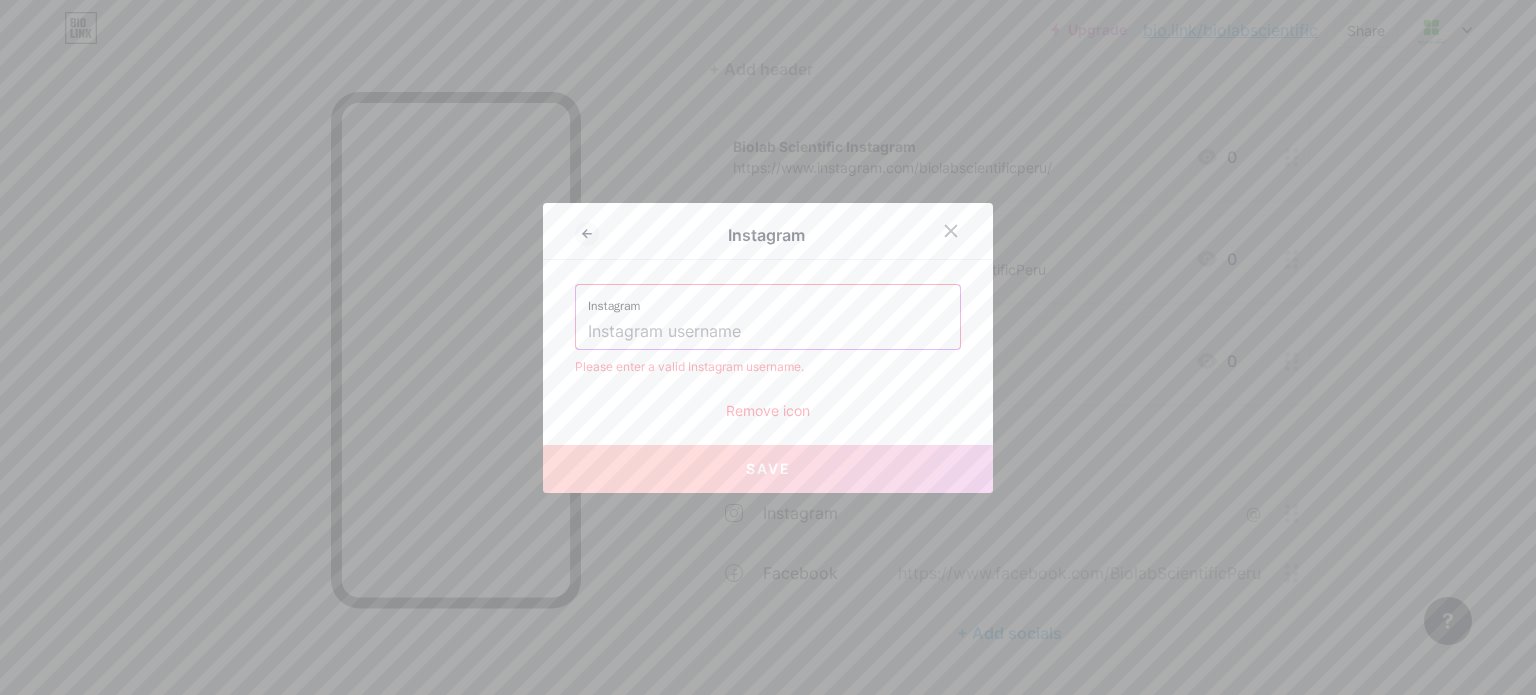paste on "https://www.facebook.com/BiolabScientificPeru" 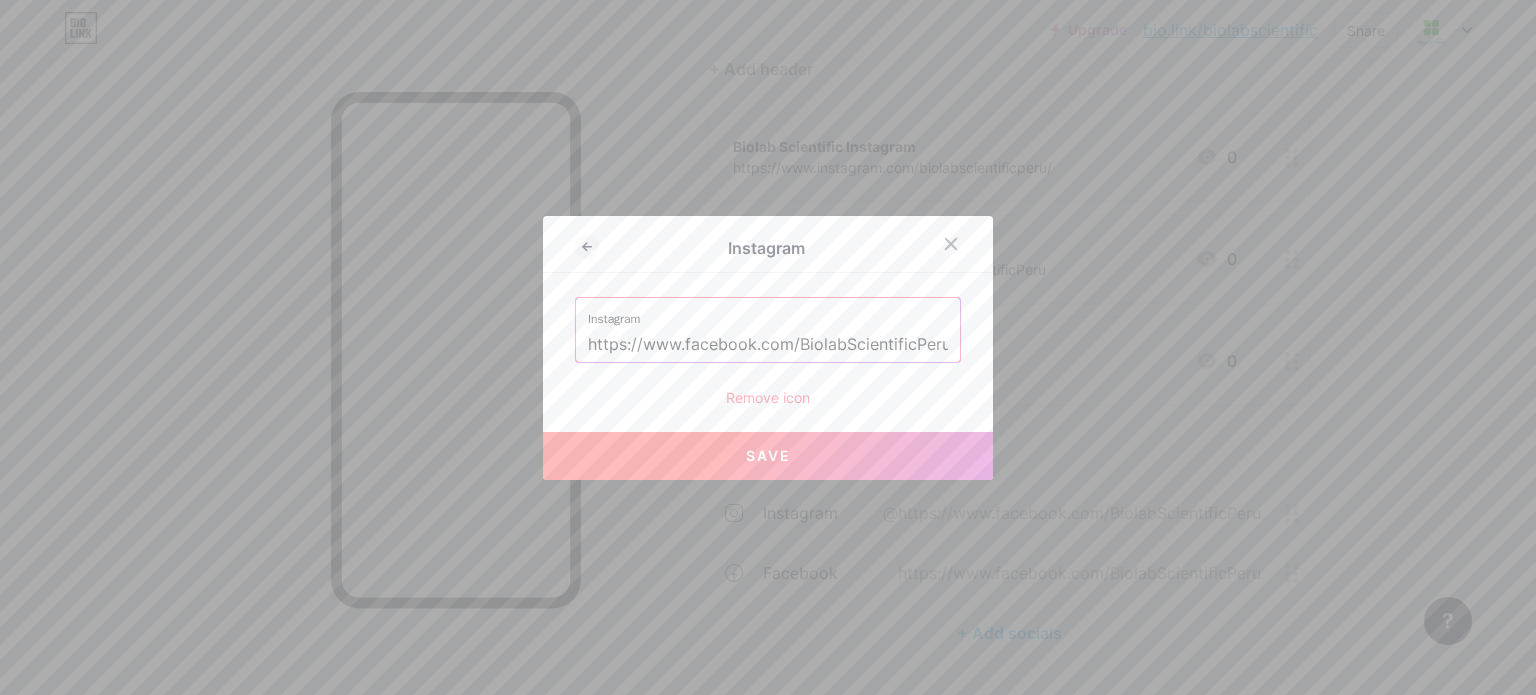 drag, startPoint x: 583, startPoint y: 345, endPoint x: 973, endPoint y: 347, distance: 390.00513 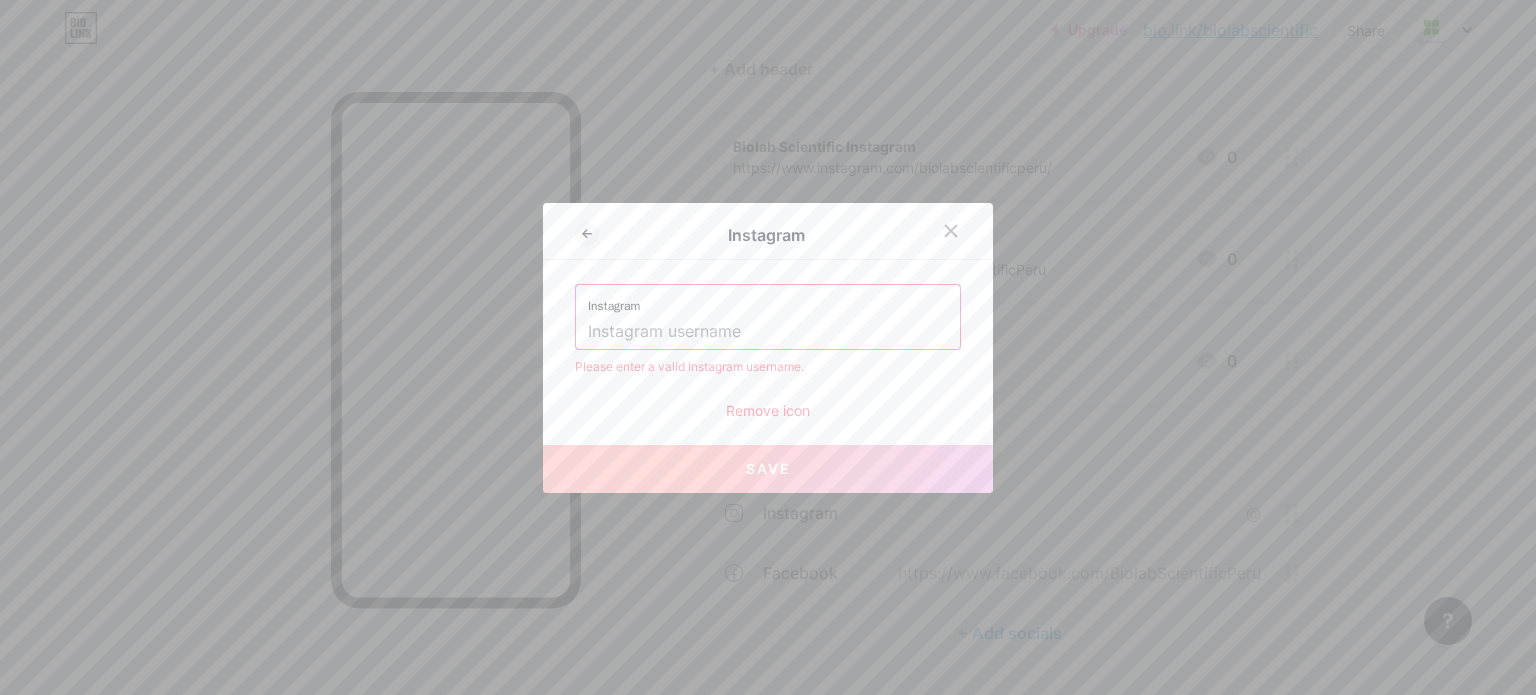 paste on "biolabscientificperu" 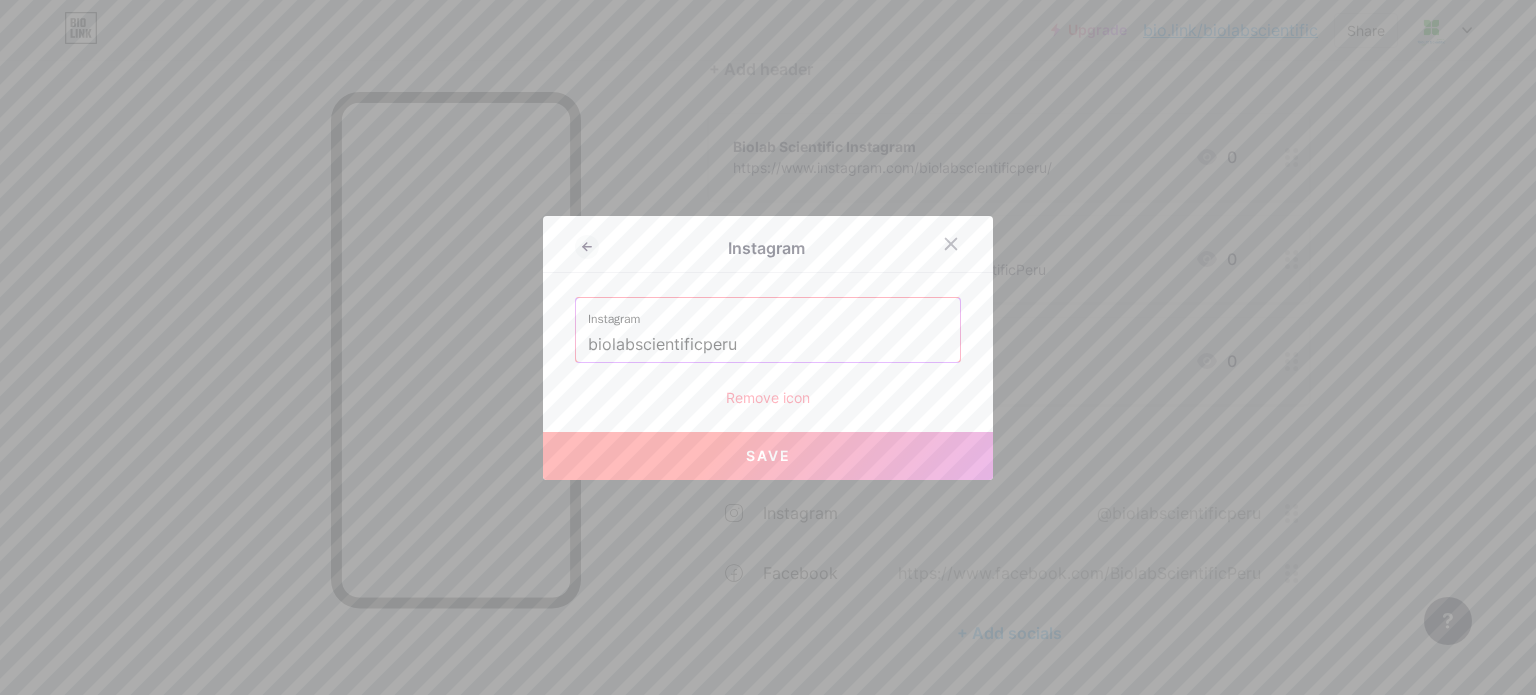 click on "Save" at bounding box center (768, 456) 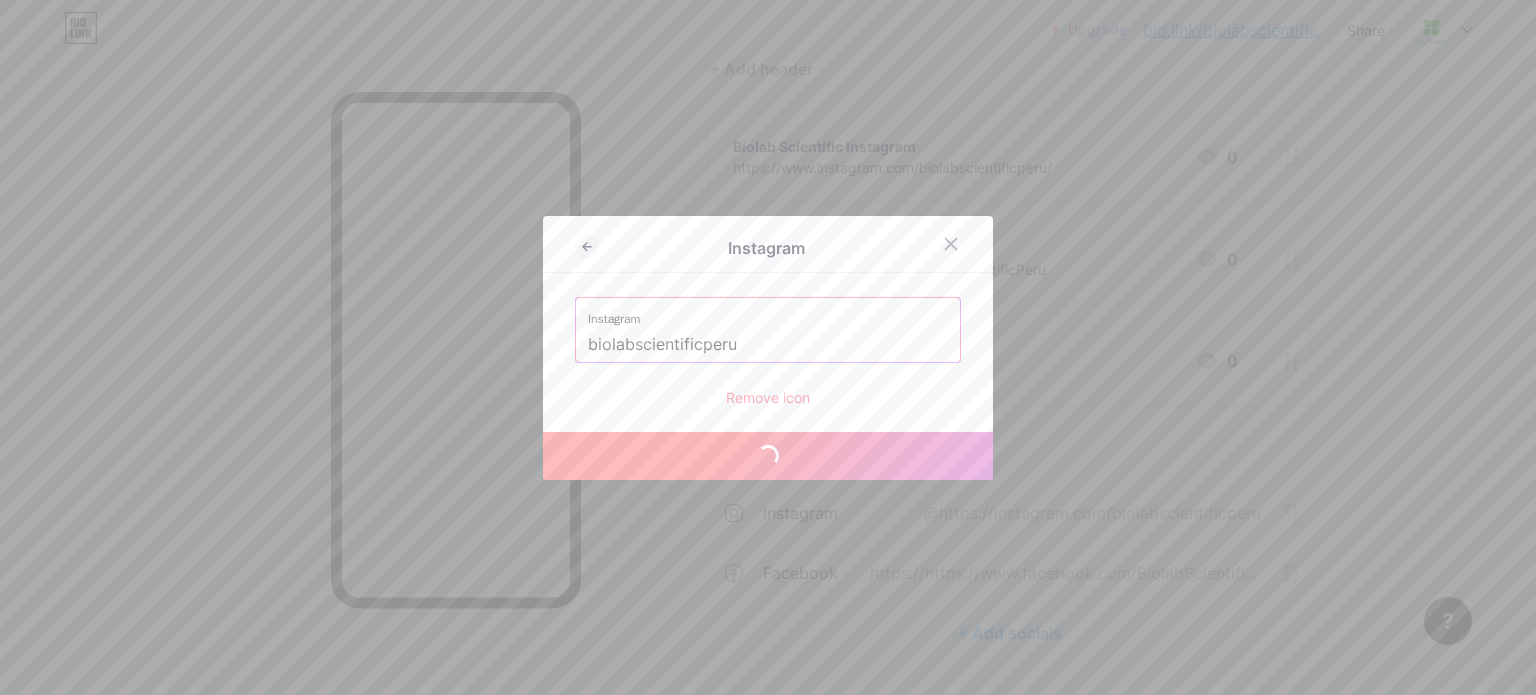 type on "https://instagram.com/biolabscientificperu" 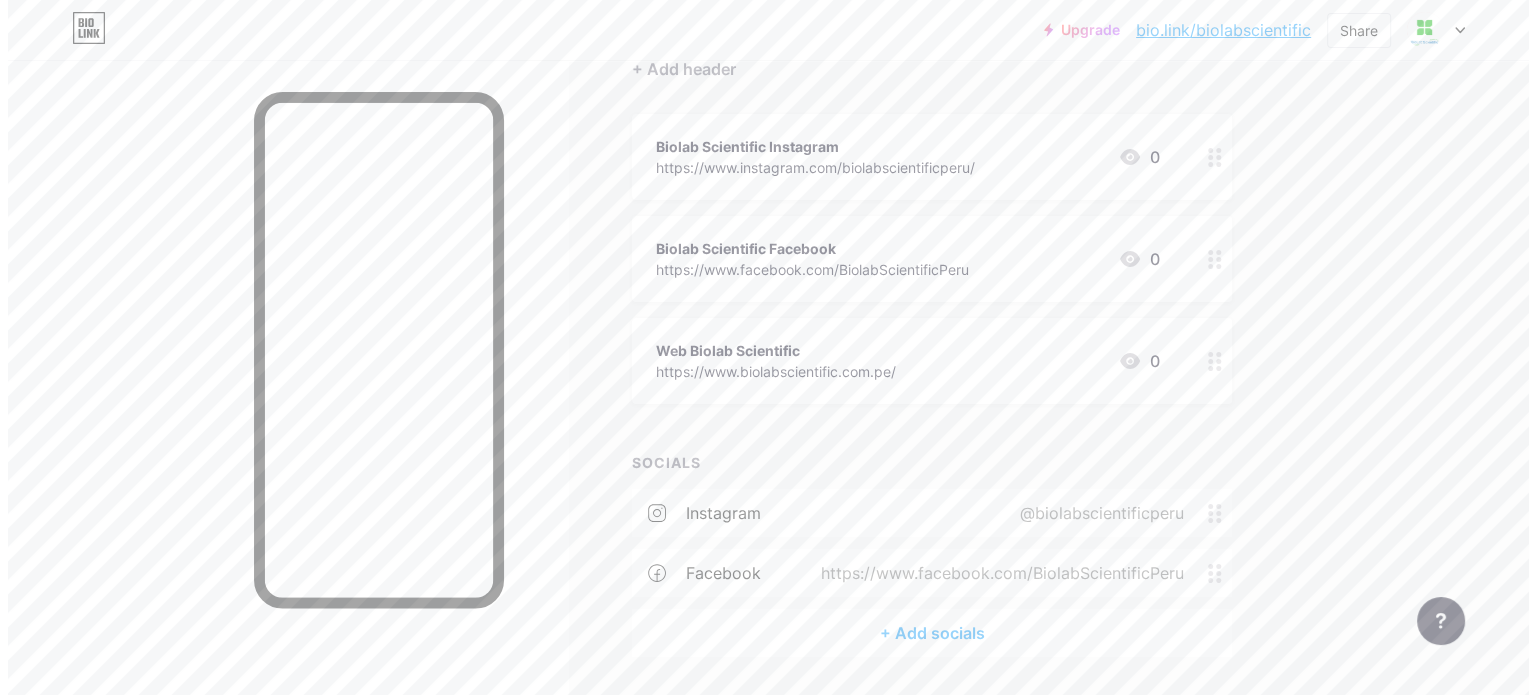scroll, scrollTop: 261, scrollLeft: 0, axis: vertical 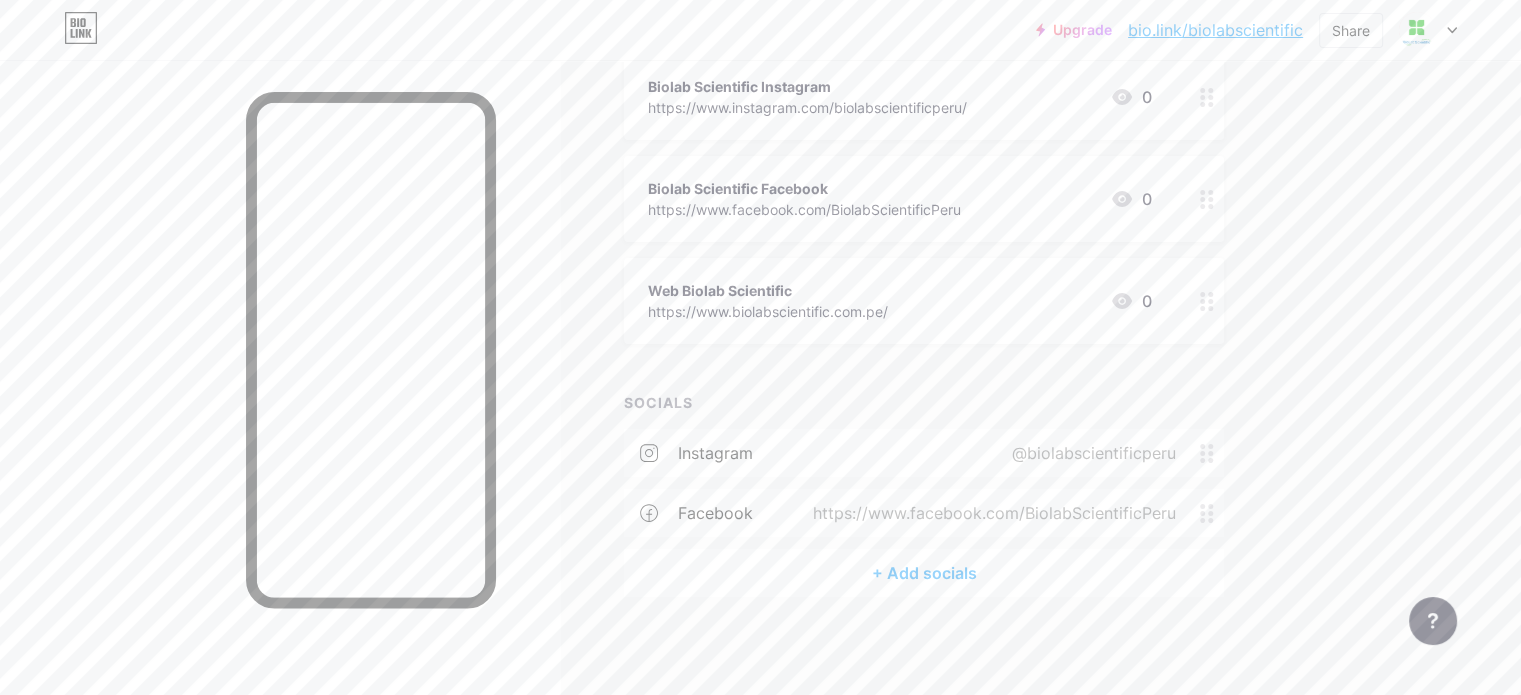 click on "+ Add socials" at bounding box center [924, 573] 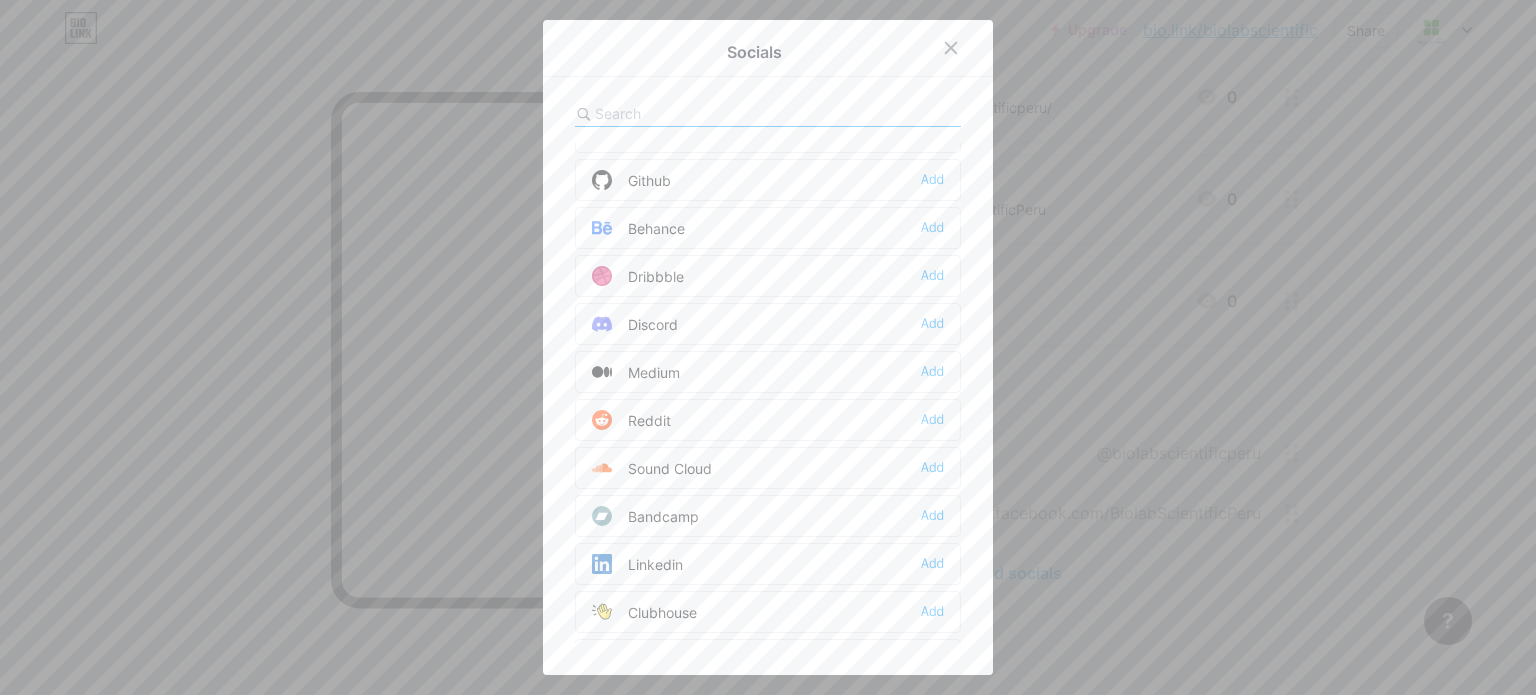 scroll, scrollTop: 500, scrollLeft: 0, axis: vertical 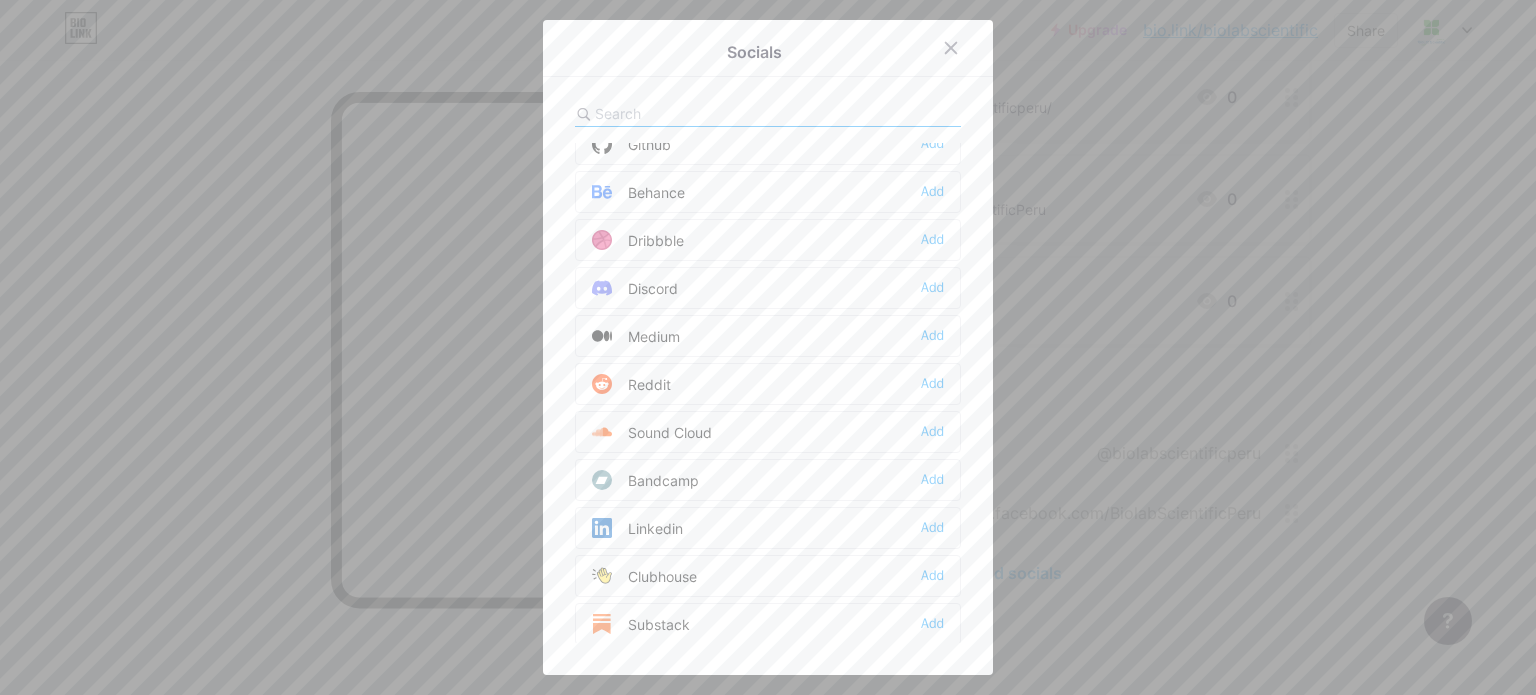 click on "Linkedin" at bounding box center (637, 528) 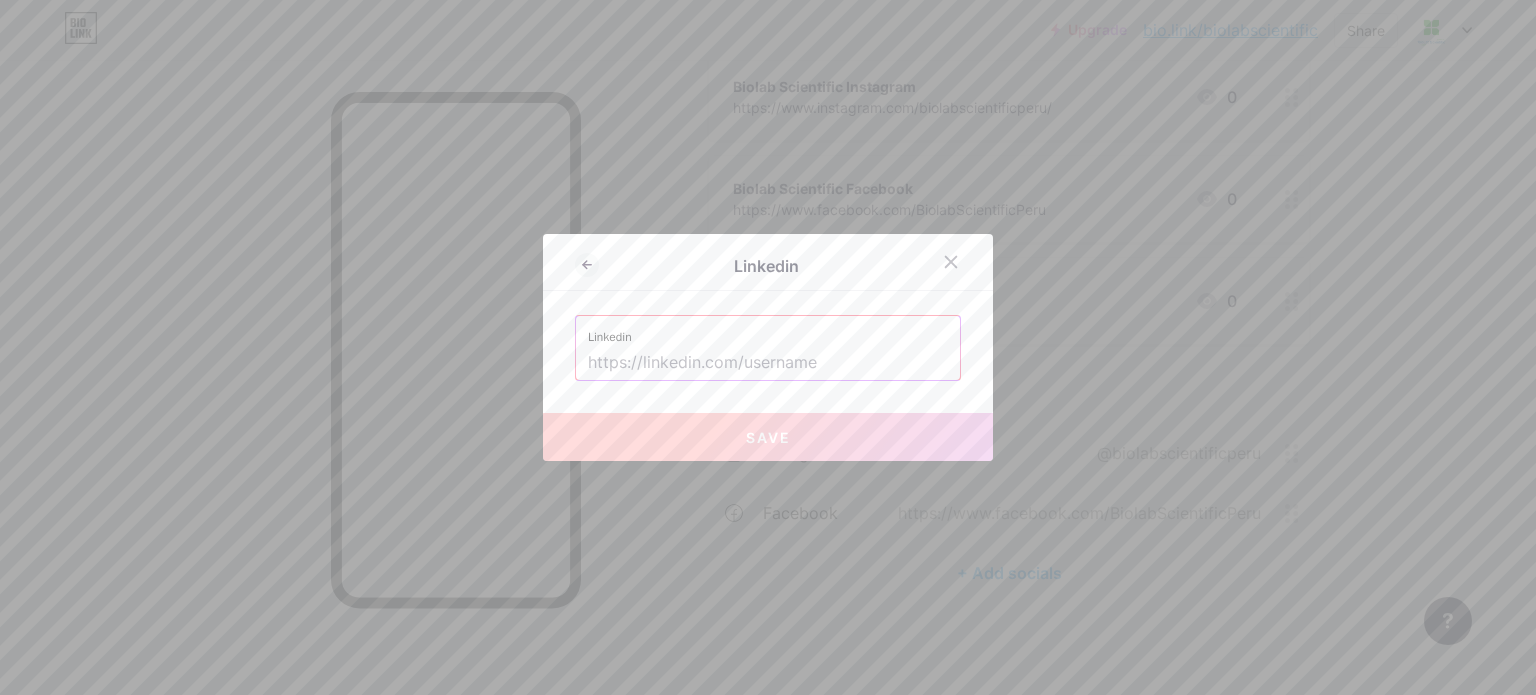 click at bounding box center [768, 363] 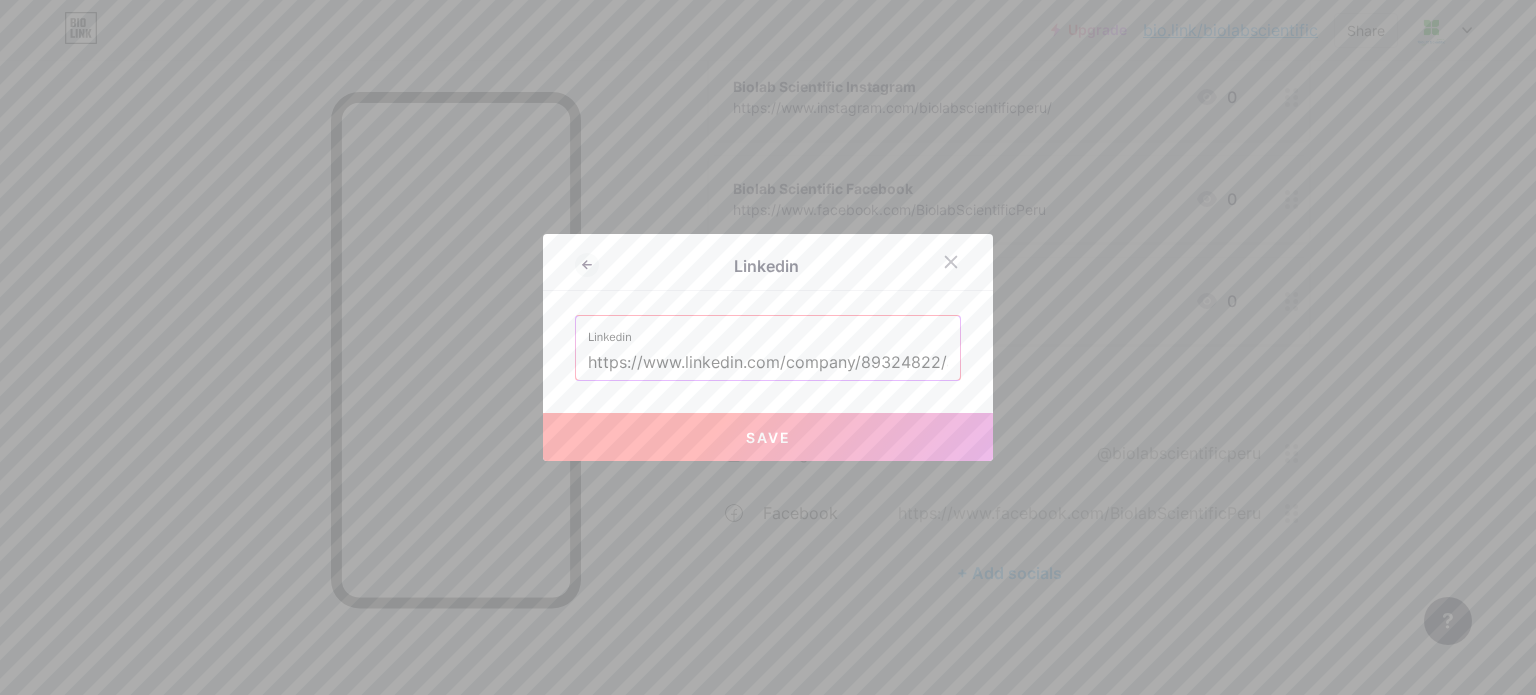 scroll, scrollTop: 0, scrollLeft: 133, axis: horizontal 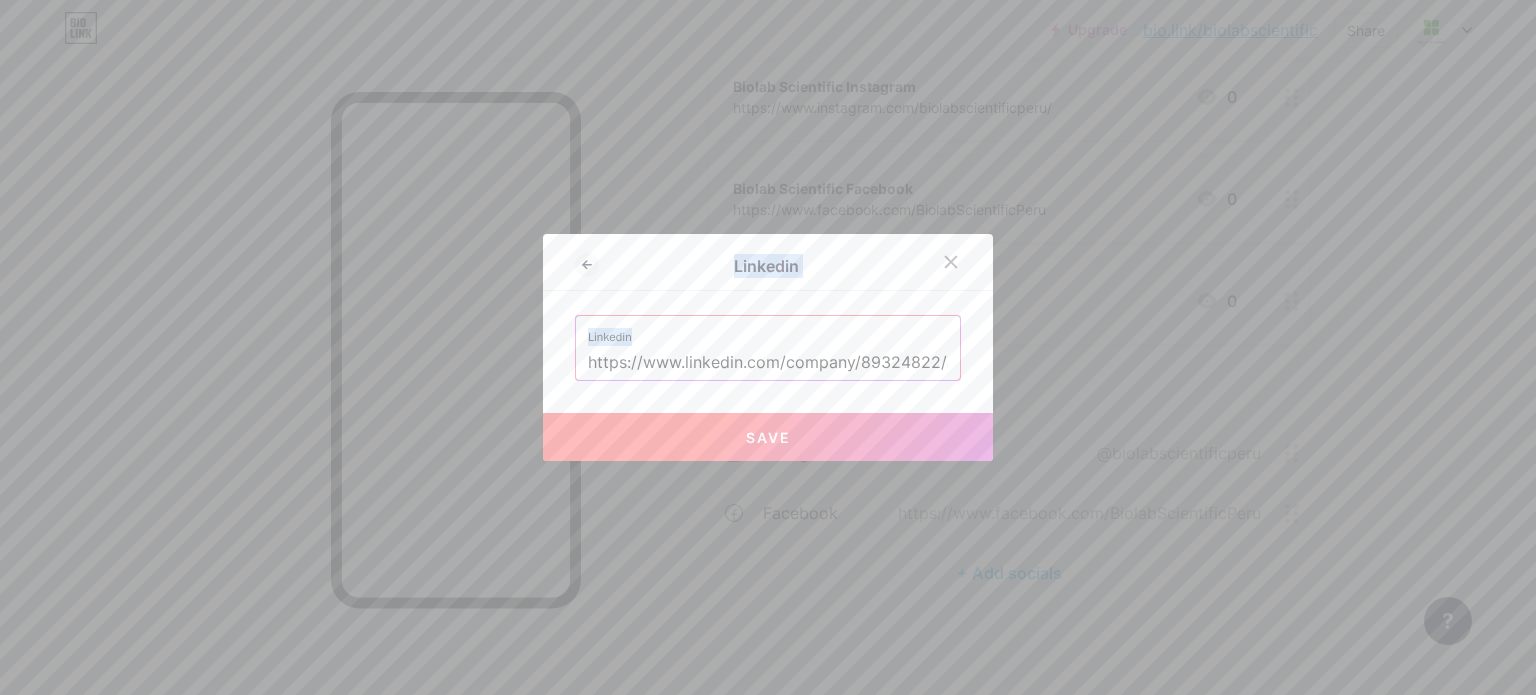 drag, startPoint x: 946, startPoint y: 358, endPoint x: 489, endPoint y: 359, distance: 457.0011 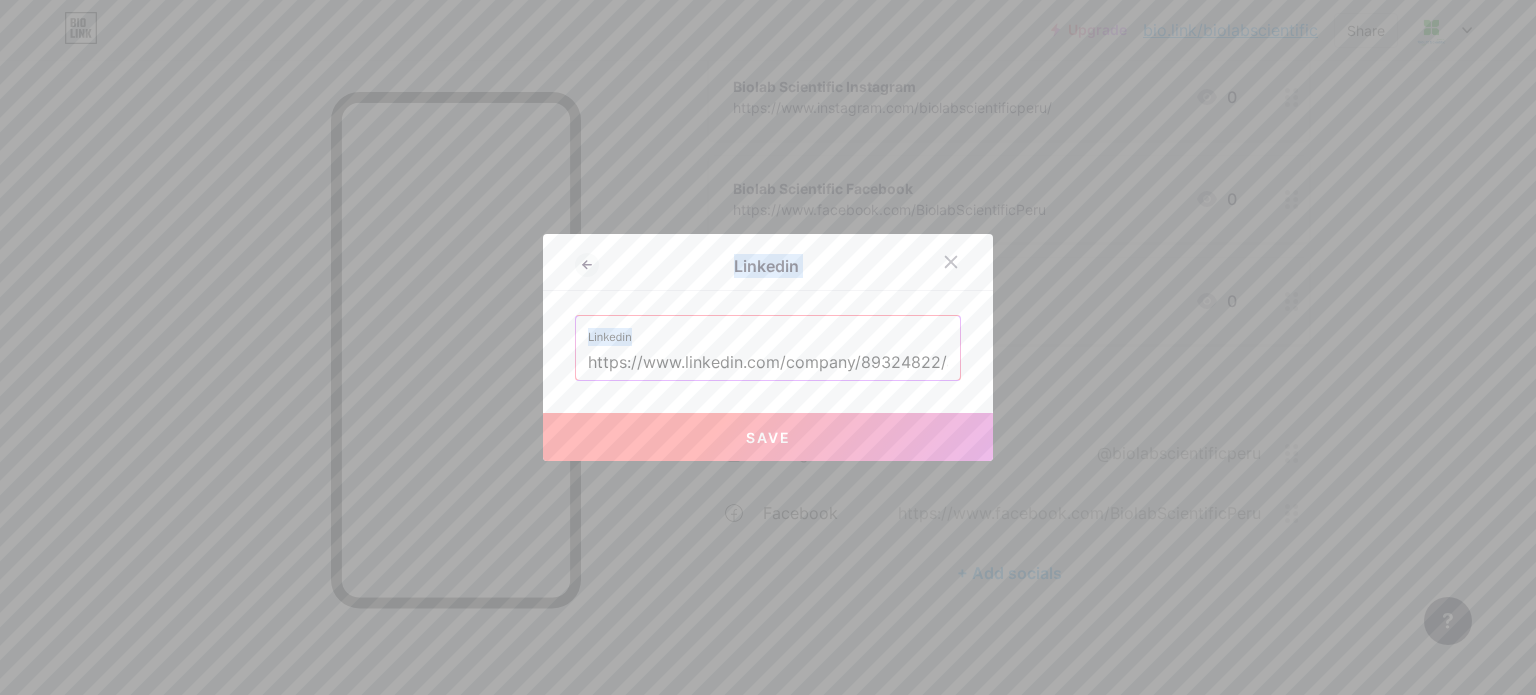 click on "https://www.linkedin.com/company/89324822/admin/dashboard/" at bounding box center [768, 363] 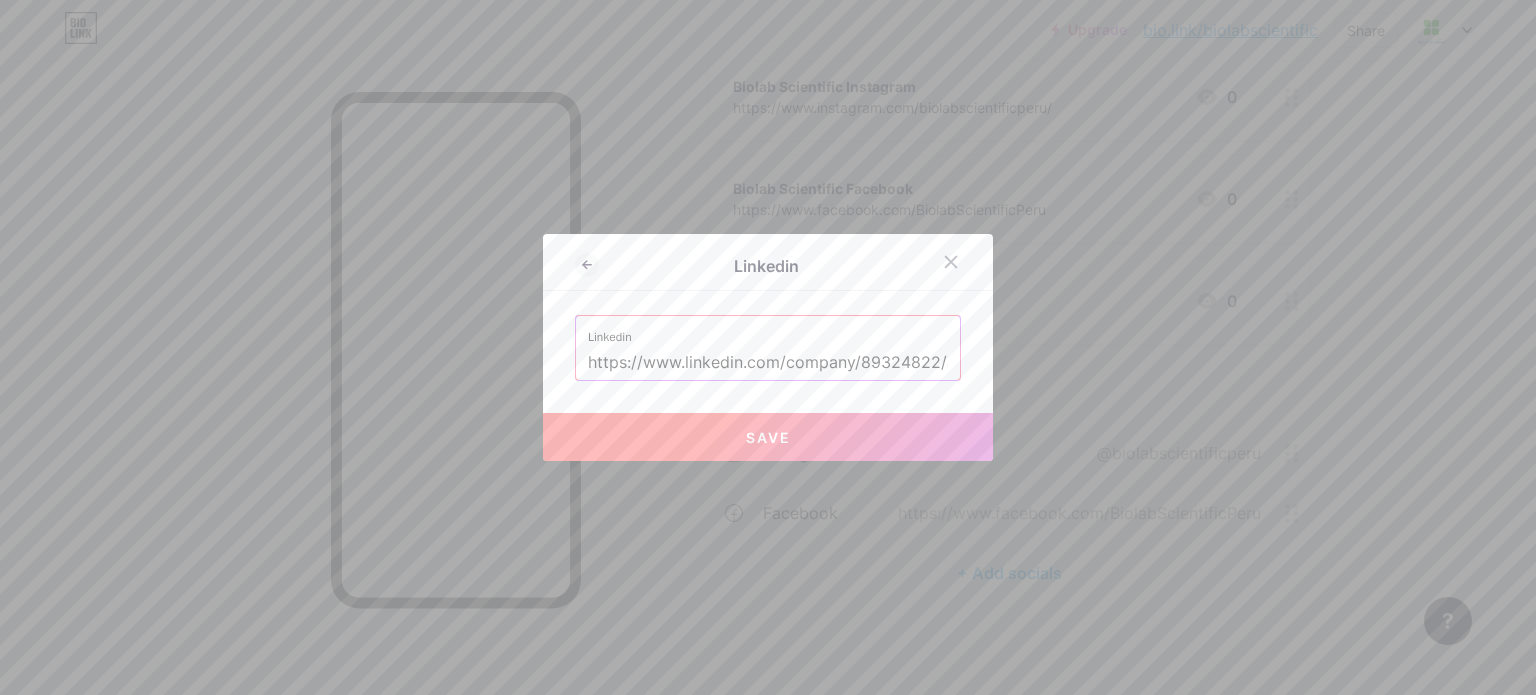drag, startPoint x: 579, startPoint y: 360, endPoint x: 940, endPoint y: 355, distance: 361.03464 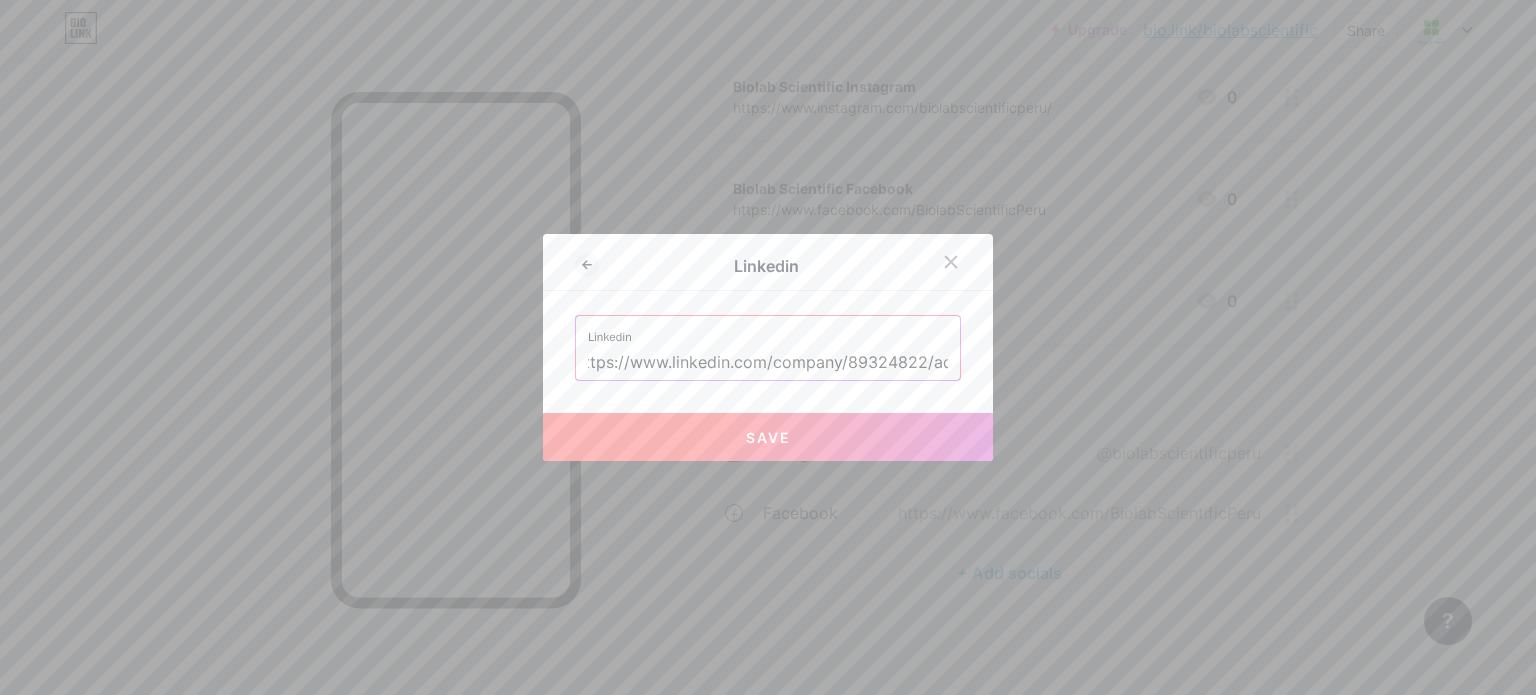 scroll, scrollTop: 0, scrollLeft: 0, axis: both 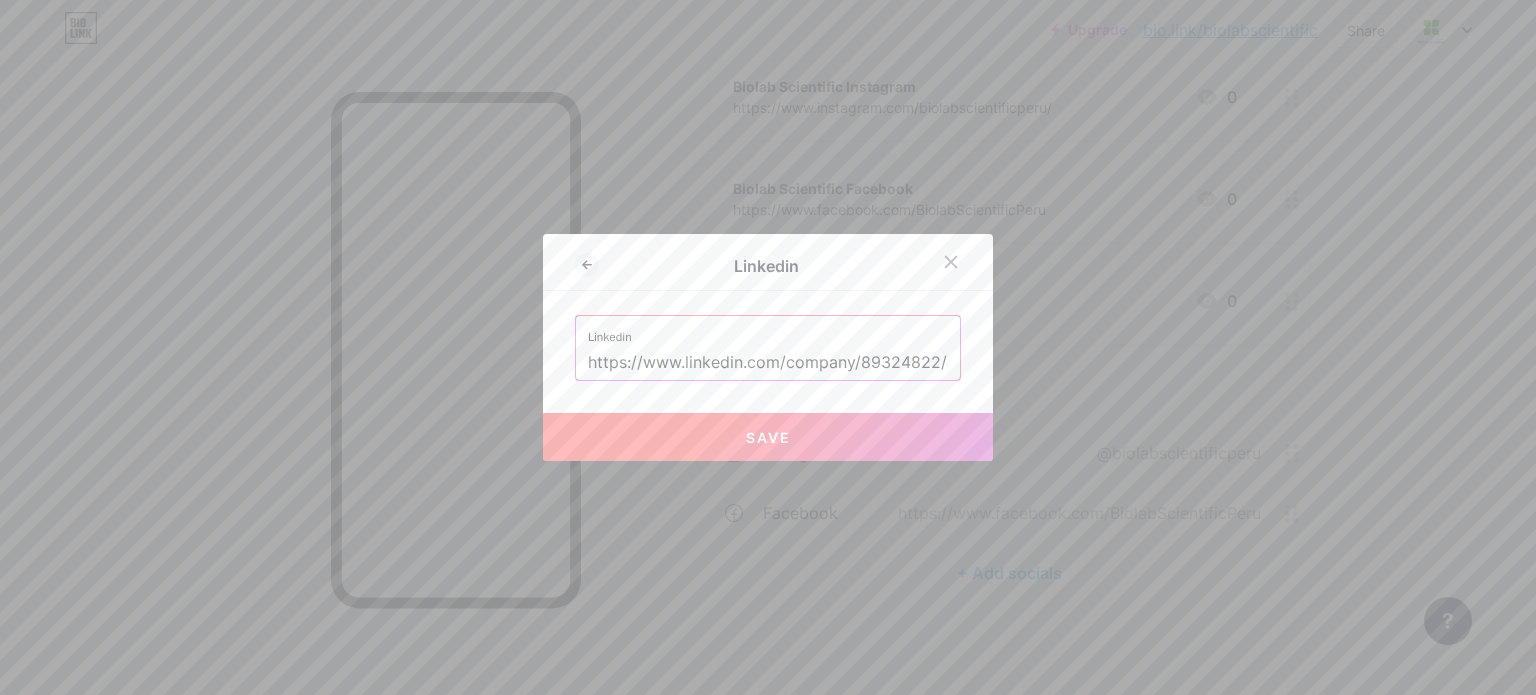 type on "admin/dashboard/" 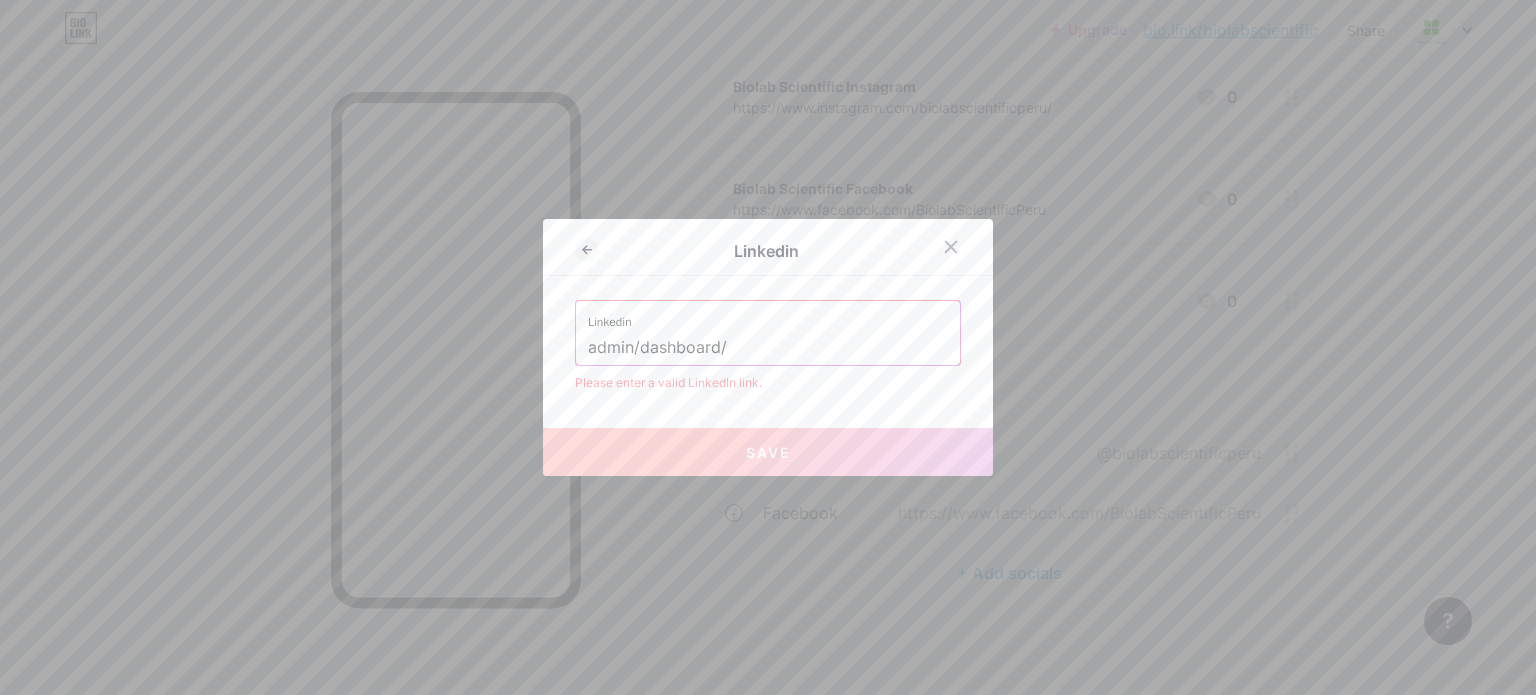drag, startPoint x: 937, startPoint y: 365, endPoint x: 538, endPoint y: 376, distance: 399.1516 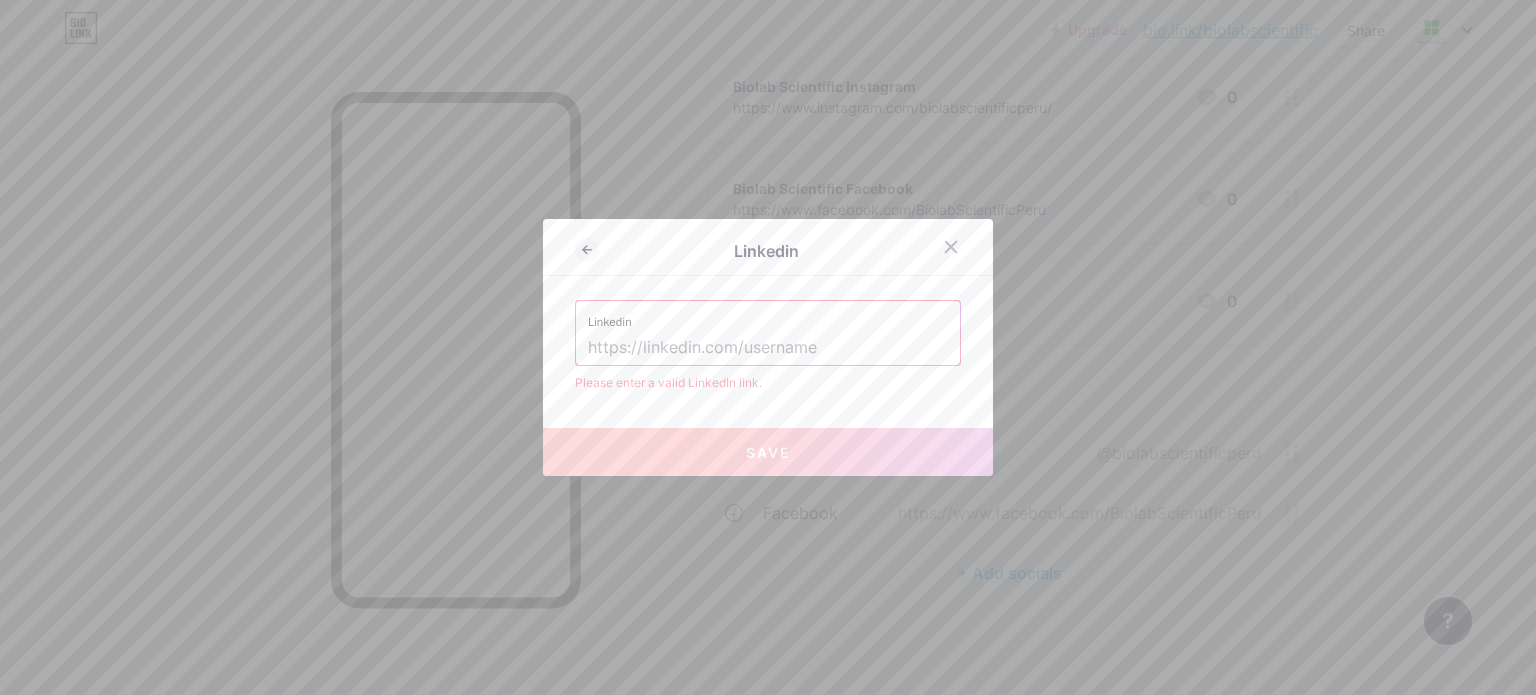 paste on "https://www.linkedin.com/company/biolabscientific-peru?trk=ppro_cprof" 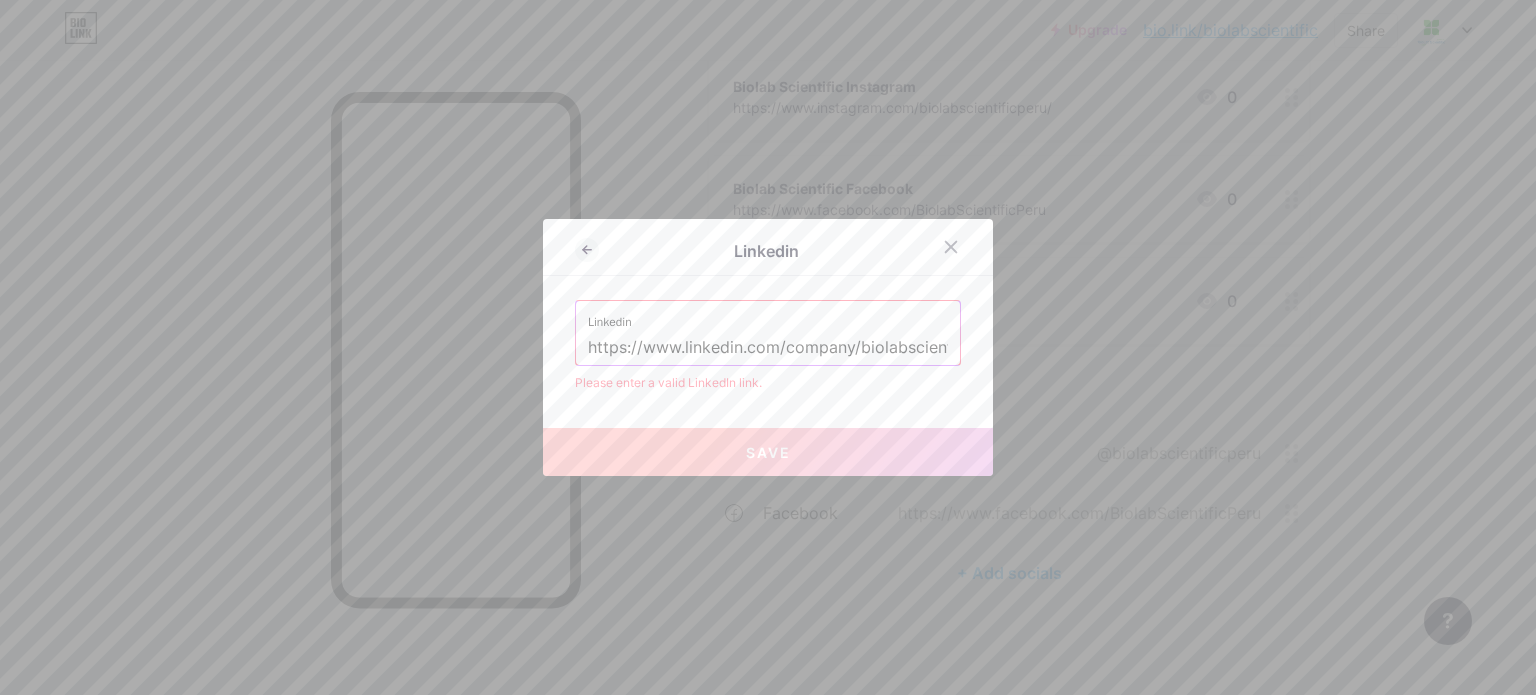 scroll, scrollTop: 0, scrollLeft: 187, axis: horizontal 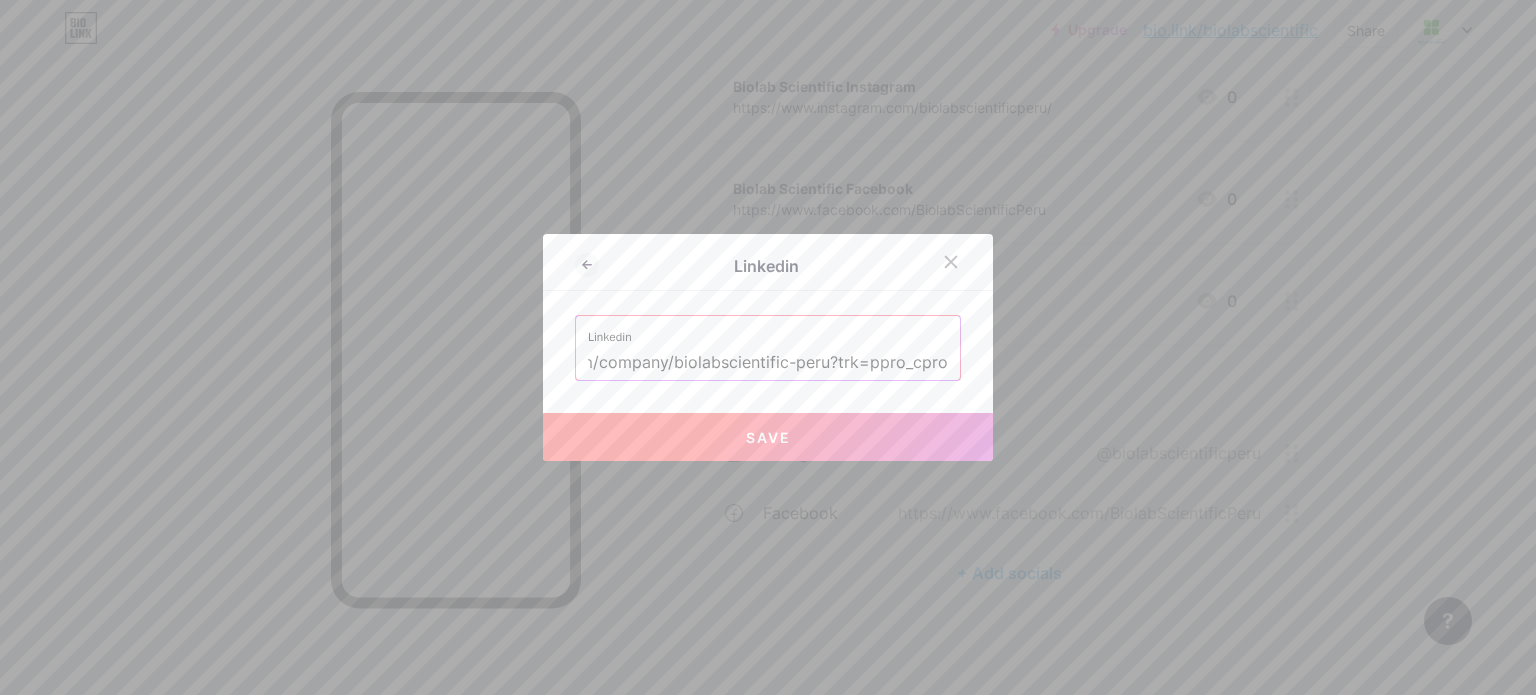 type on "https://www.linkedin.com/company/biolabscientific-peru?trk=ppro_cprof" 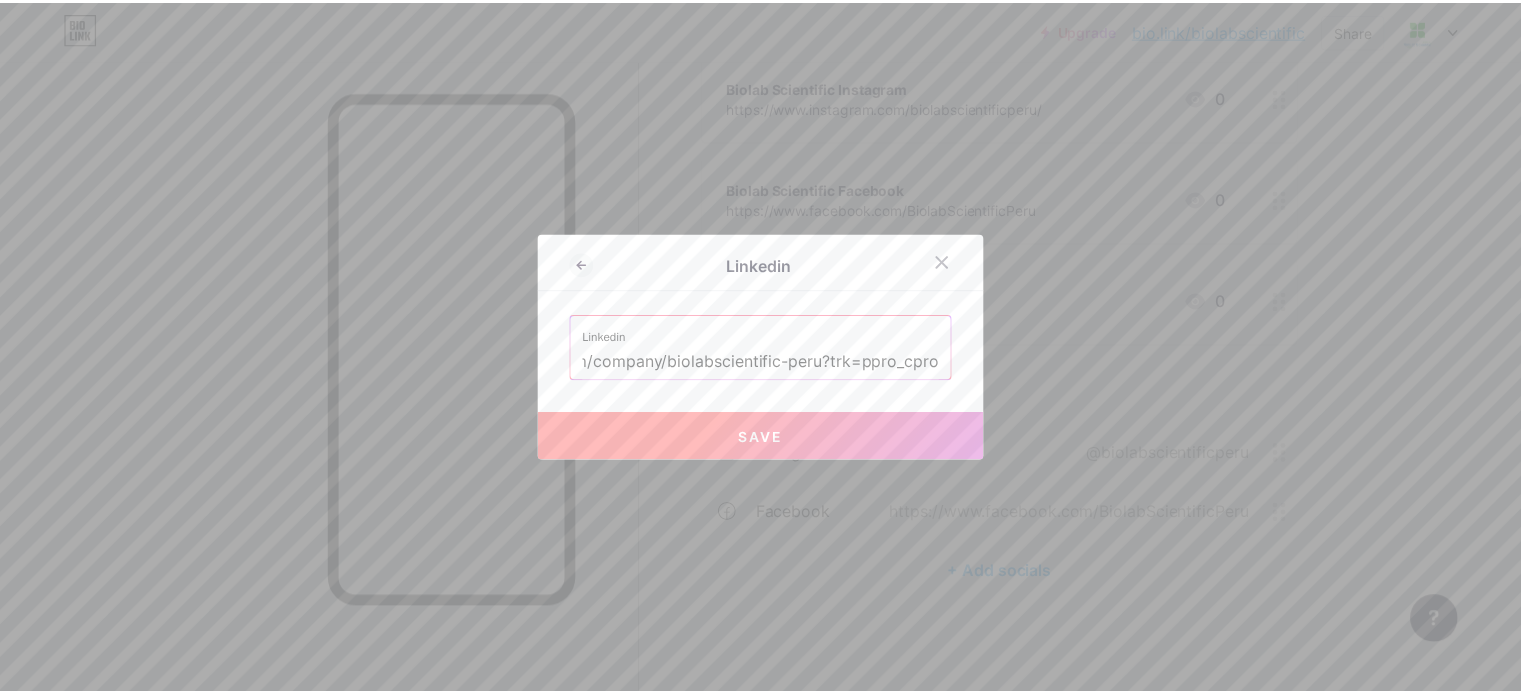 scroll, scrollTop: 0, scrollLeft: 0, axis: both 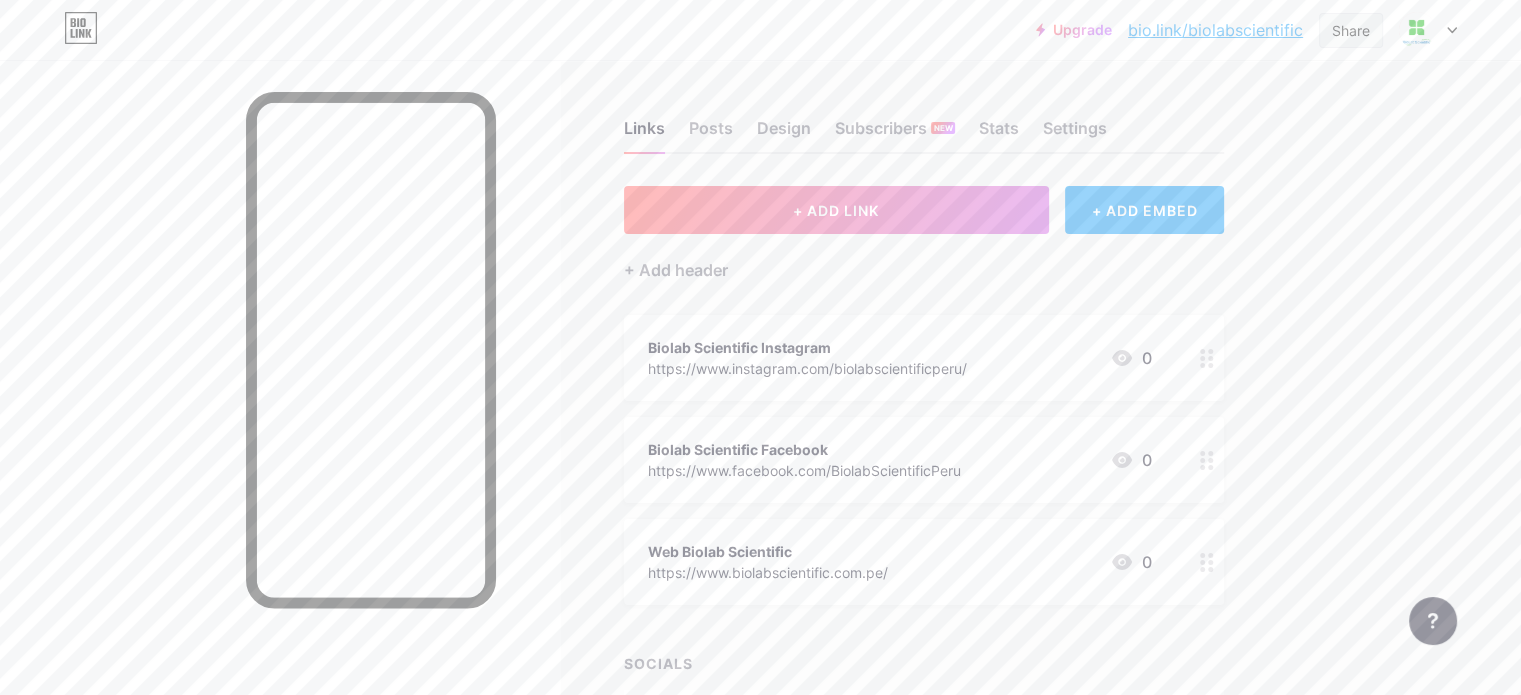 click on "Share" at bounding box center (1351, 30) 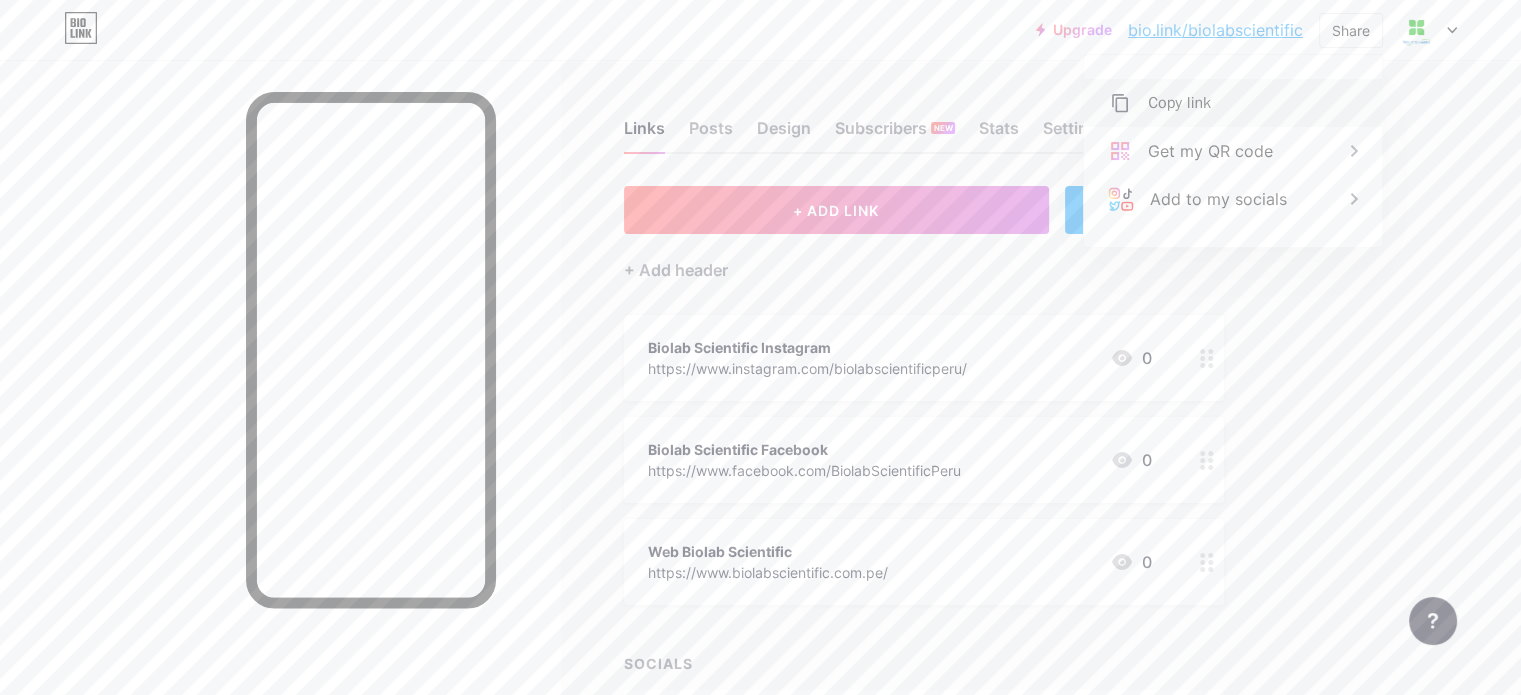 click on "Copy link" at bounding box center [1233, 103] 